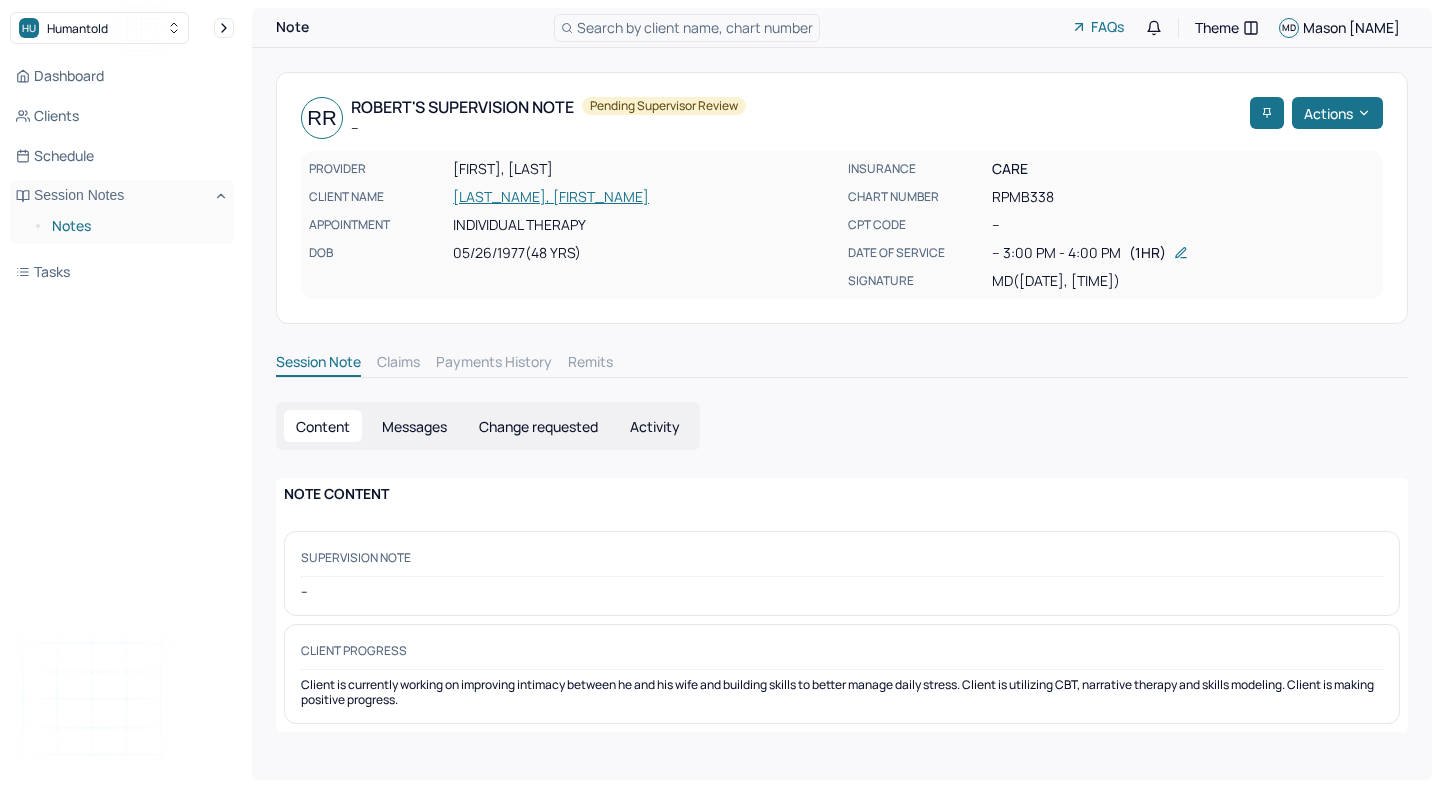 scroll, scrollTop: 0, scrollLeft: 0, axis: both 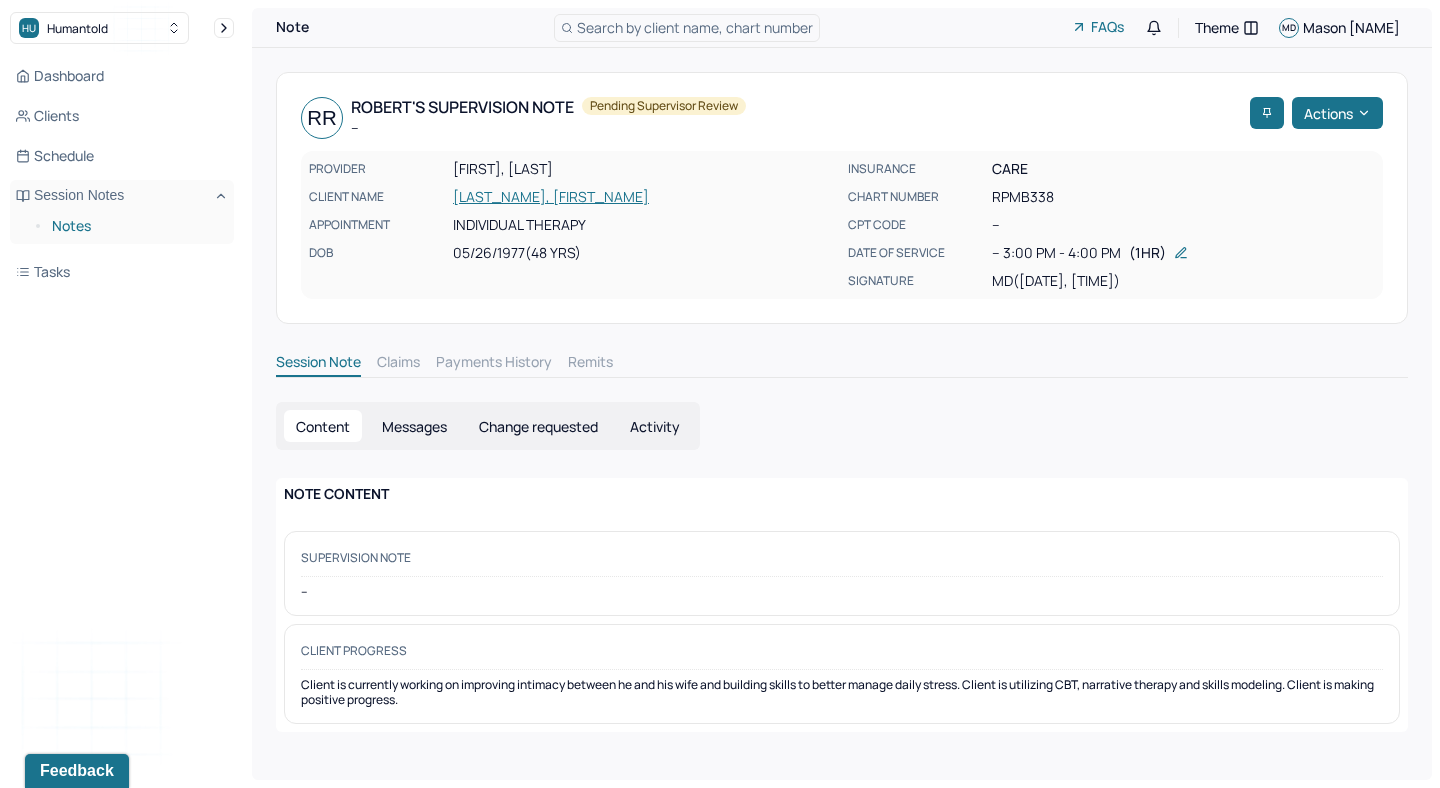 click on "Notes" at bounding box center (135, 226) 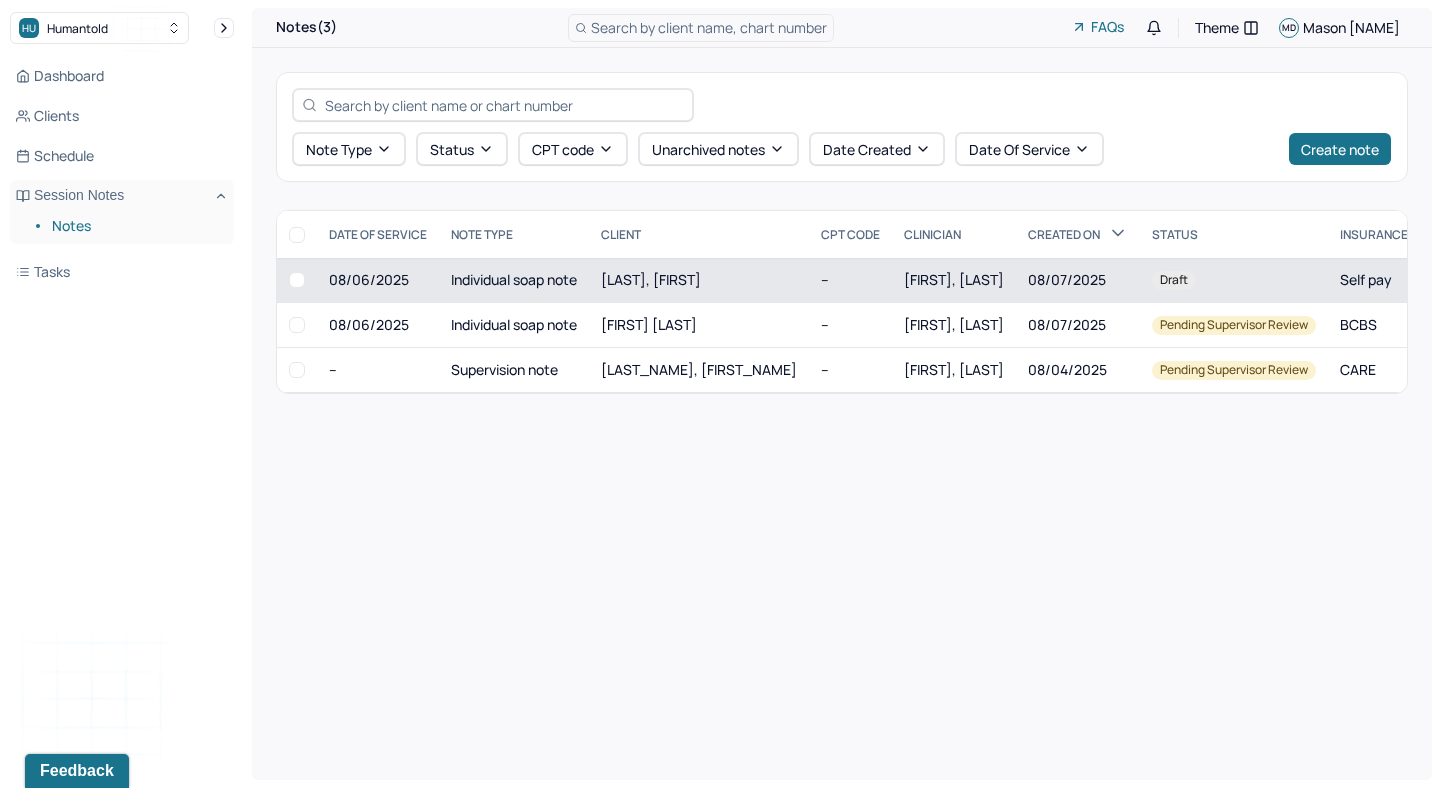 click on "[LAST], [FIRST]" at bounding box center [651, 279] 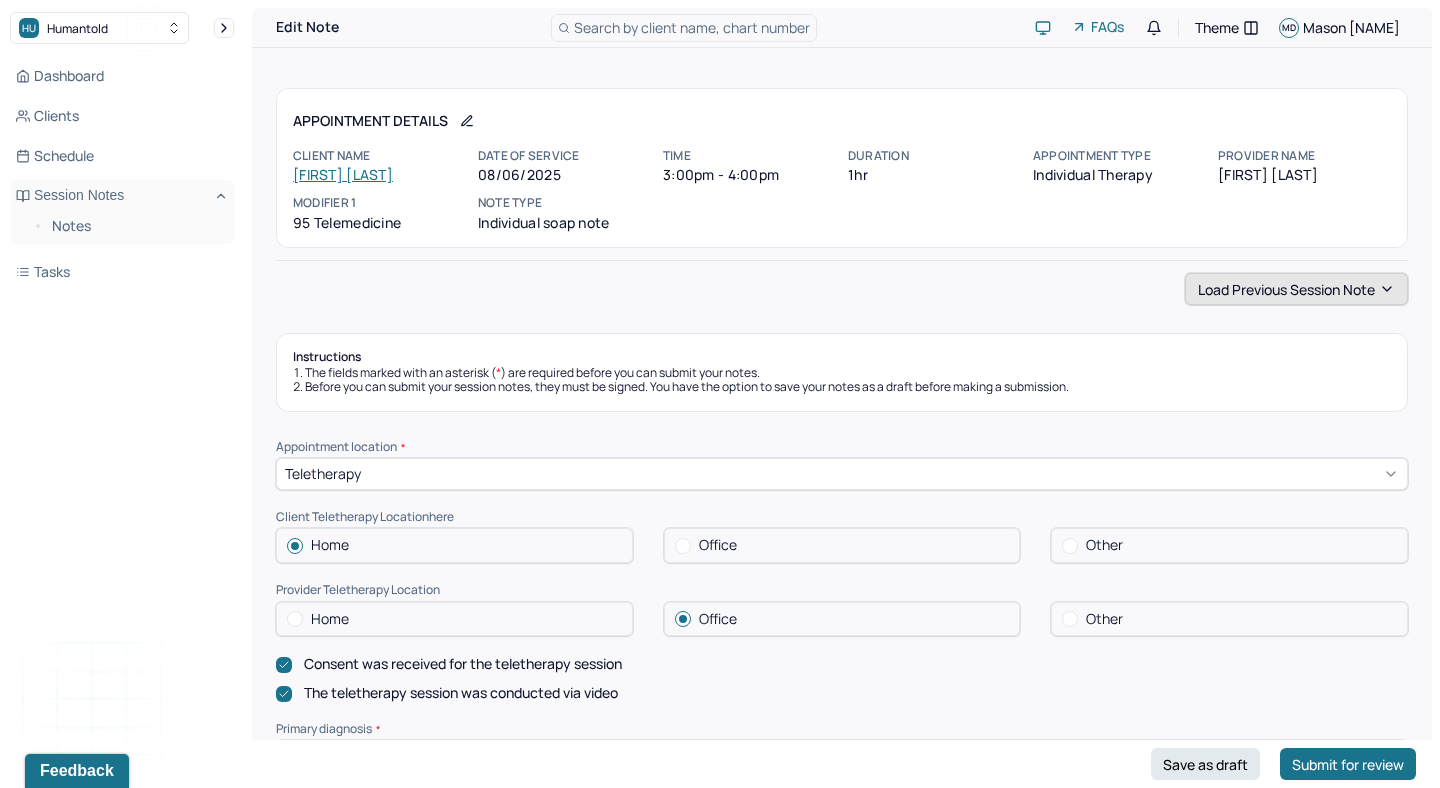 click on "Load previous session note" at bounding box center [1296, 289] 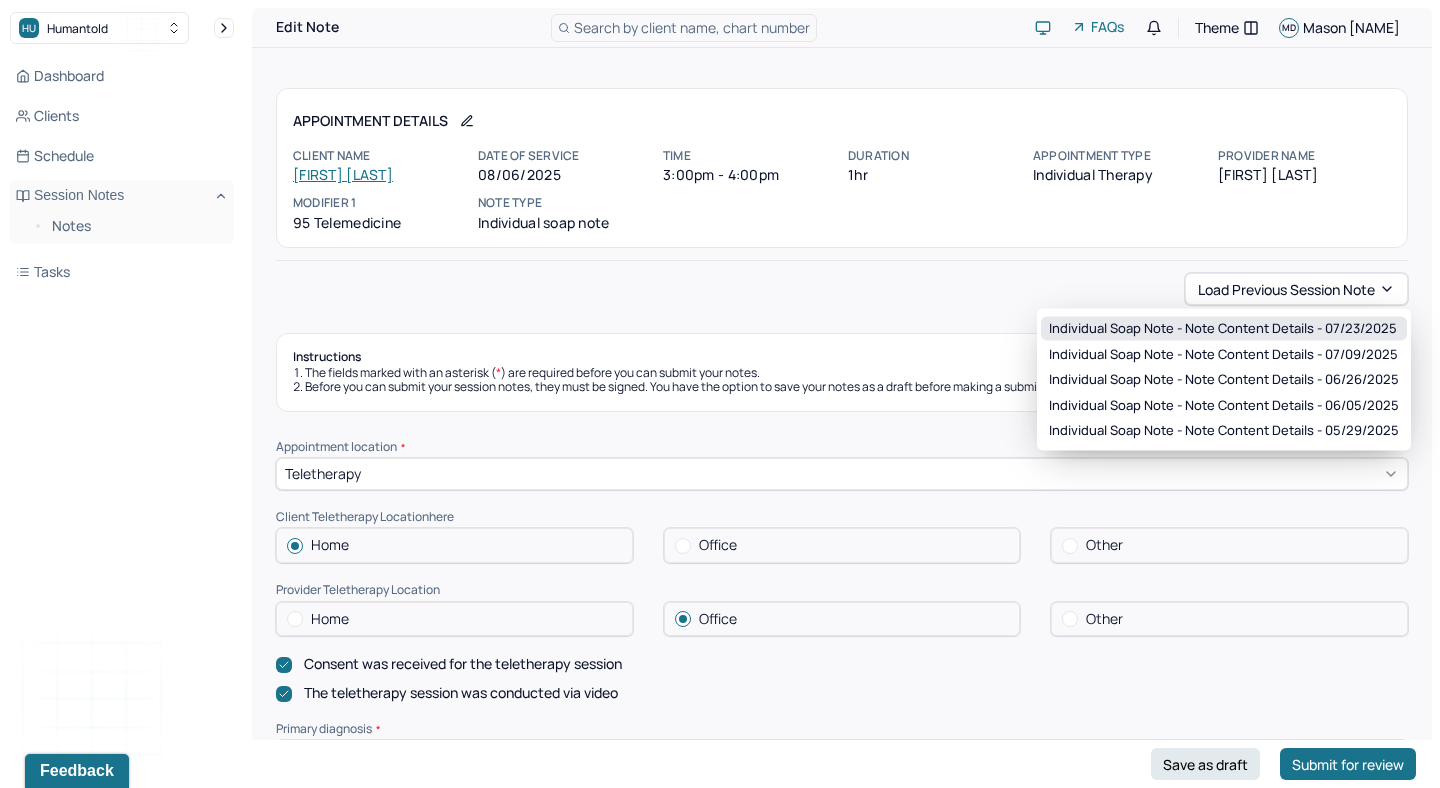 click on "Individual soap note   - Note content Details -   07/23/2025" at bounding box center (1223, 329) 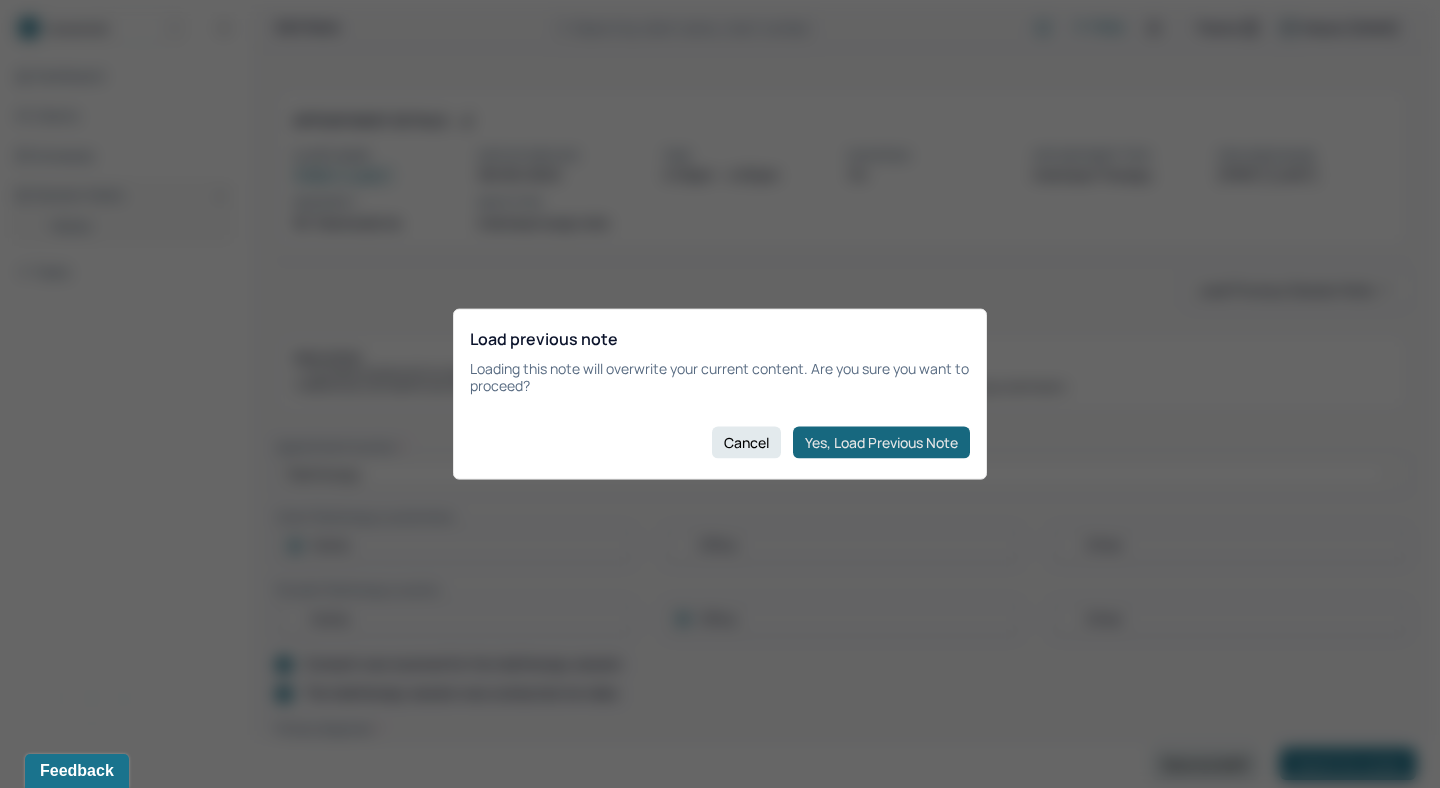 click on "Yes, Load Previous Note" at bounding box center [881, 442] 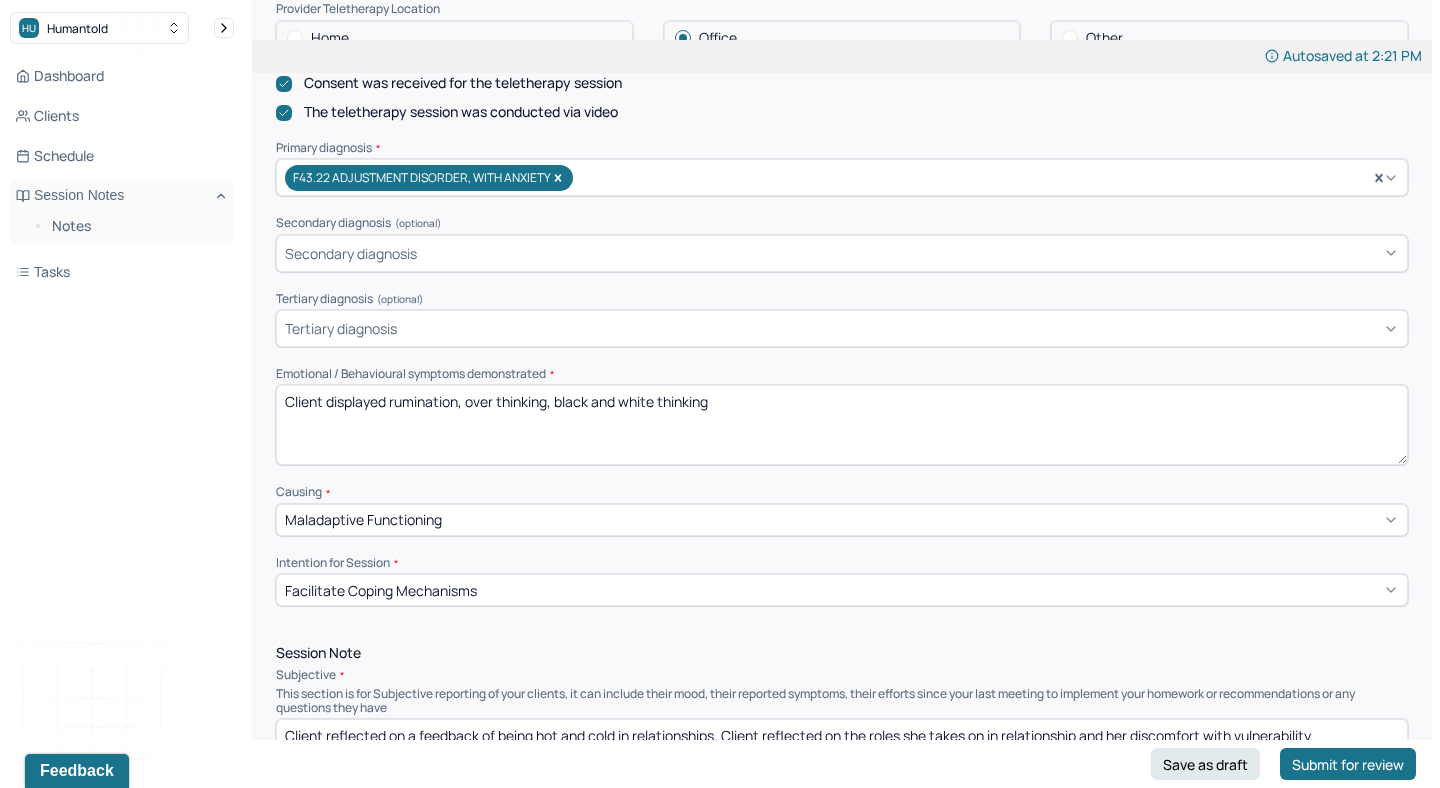 scroll, scrollTop: 591, scrollLeft: 0, axis: vertical 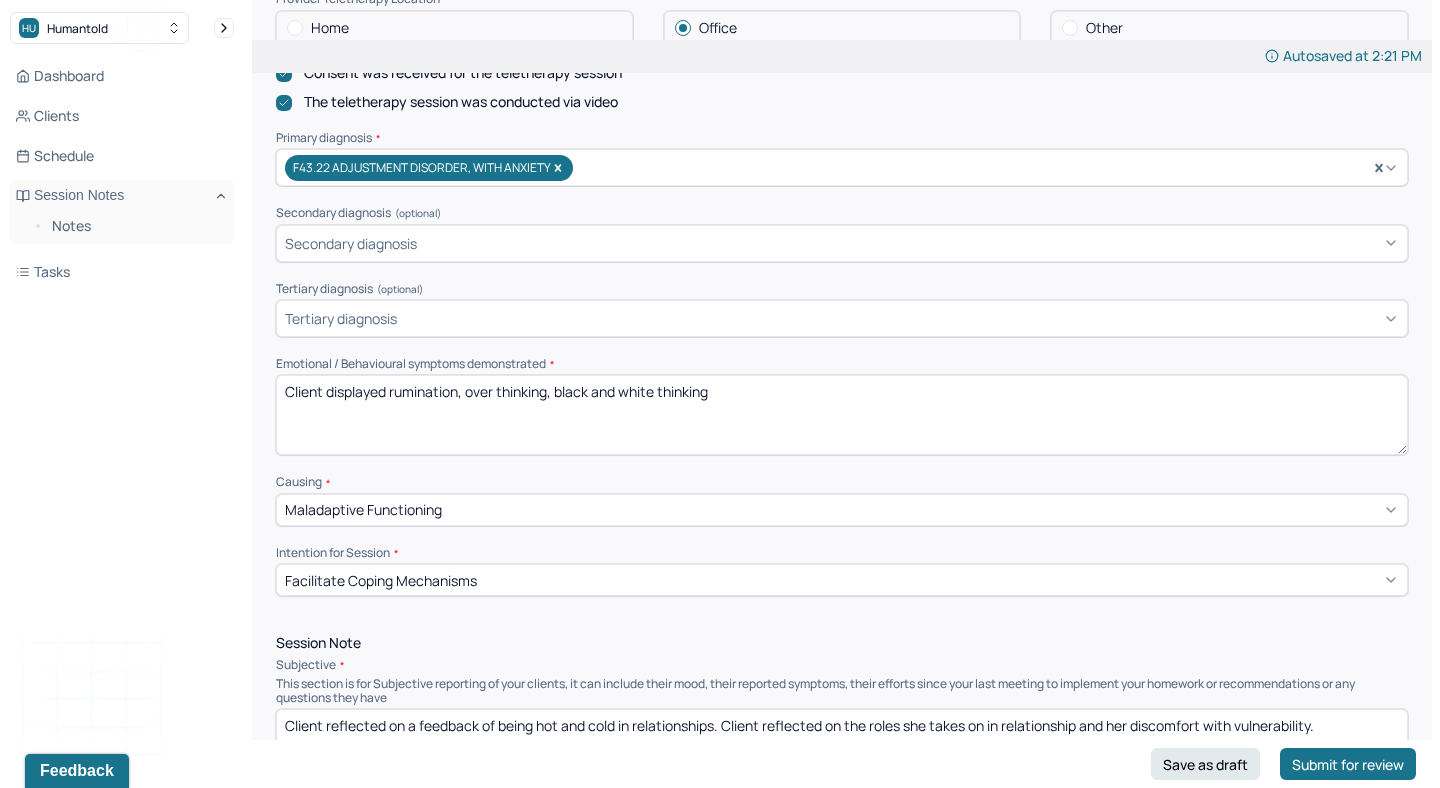 click on "Client displayed rumination, over thinking, black and white thinking" at bounding box center (842, 415) 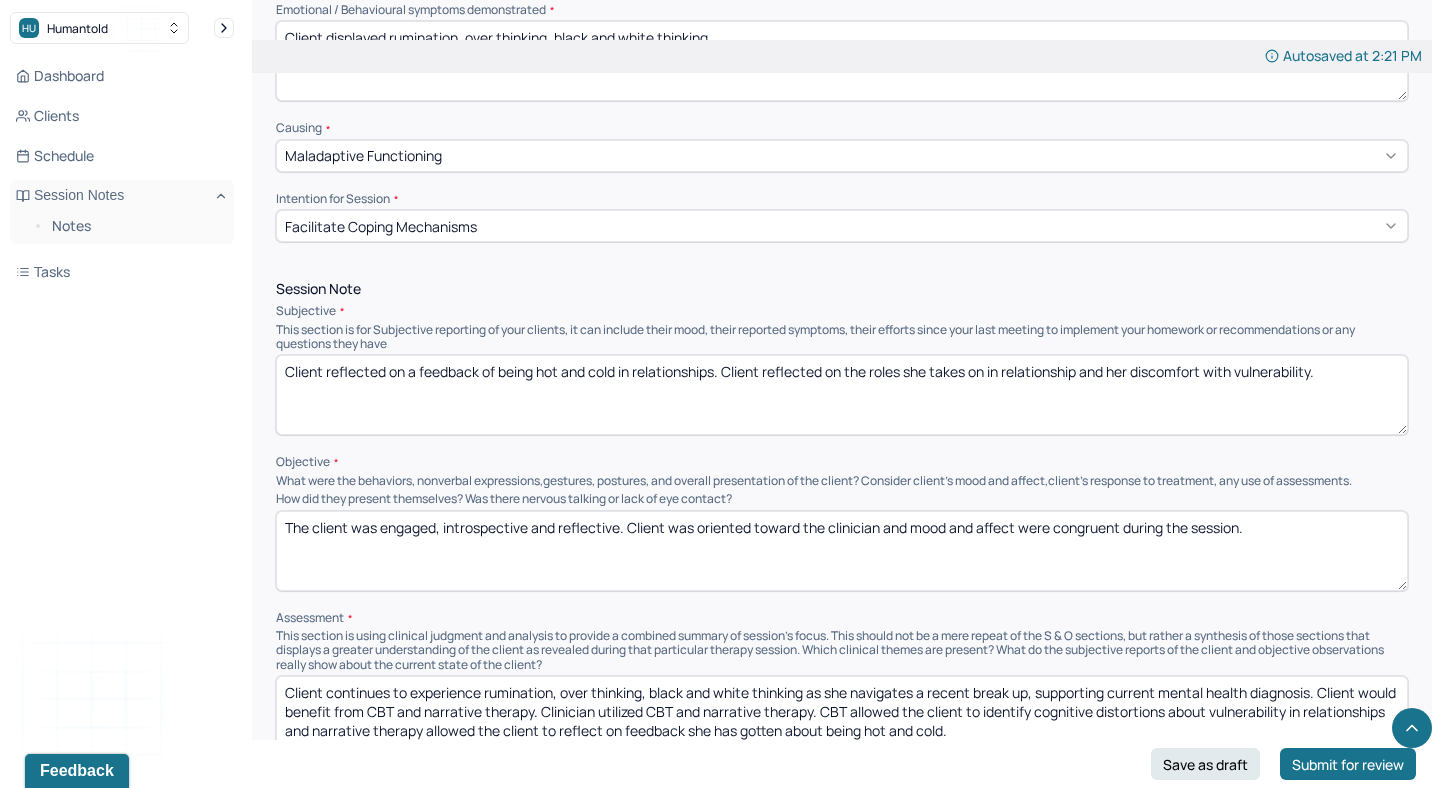 scroll, scrollTop: 966, scrollLeft: 0, axis: vertical 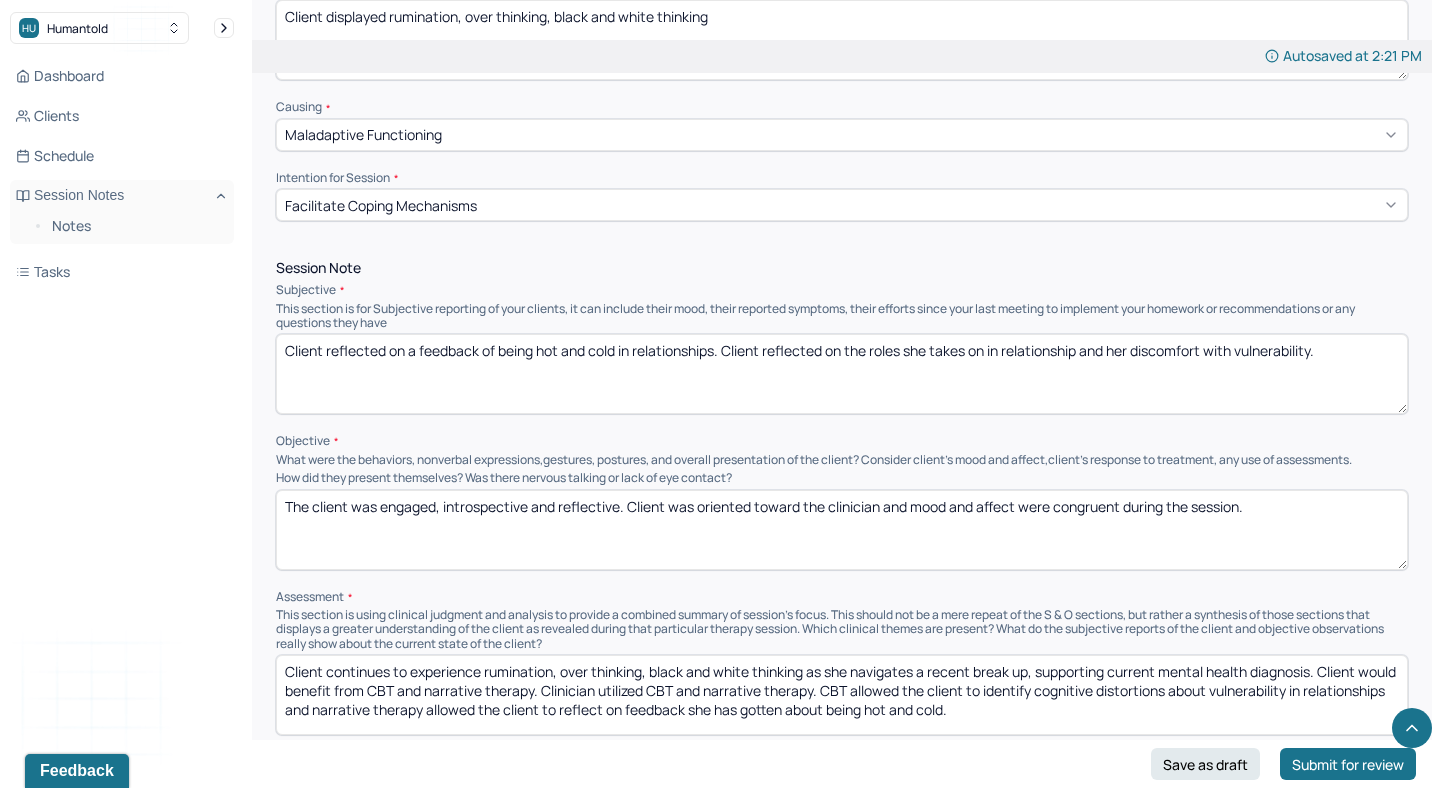 click on "Client reflected on a feedback of being hot and cold in relationships. Client reflected on the roles she takes on in relationship and her discomfort with vulnerability." at bounding box center [842, 374] 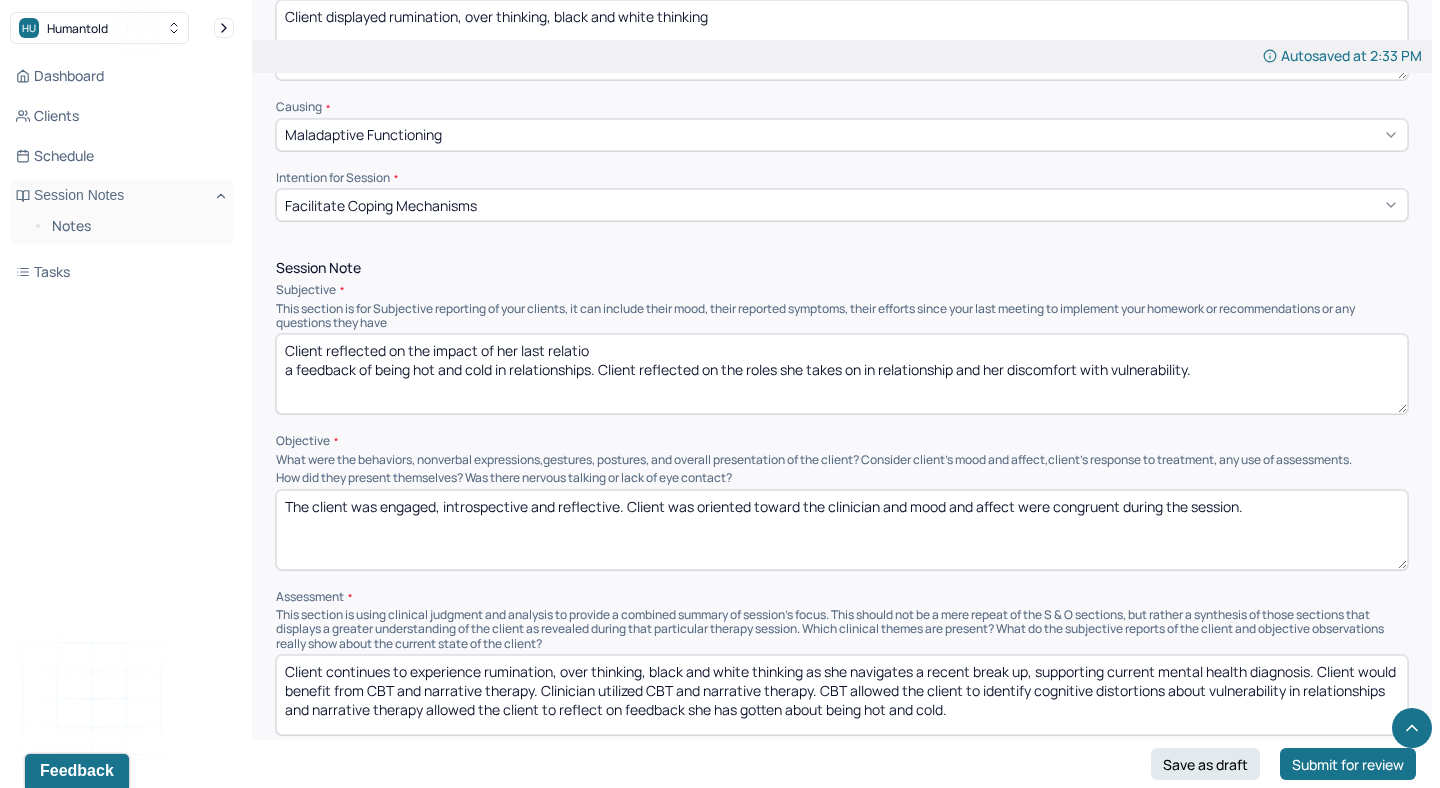 click on "Client reflected on the impact of her last relatio
a feedback of being hot and cold in relationships. Client reflected on the roles she takes on in relationship and her discomfort with vulnerability." at bounding box center (842, 374) 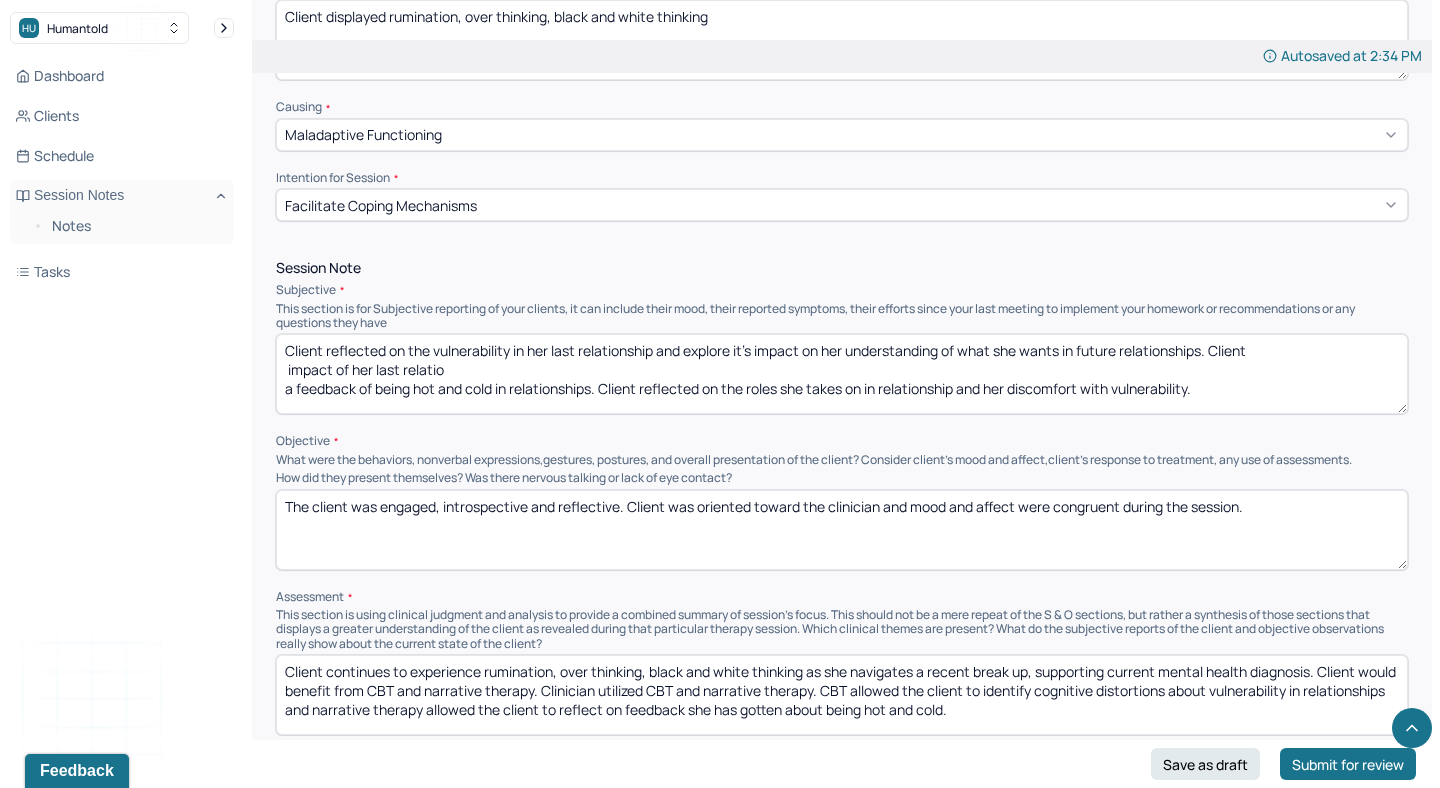 click on "Client reflected on the vulnerability in her last relationship and explore it's impact on her understanding of what she wants in future relationships. Client
impact of her last relatio
a feedback of being hot and cold in relationships. Client reflected on the roles she takes on in relationship and her discomfort with vulnerability." at bounding box center [842, 374] 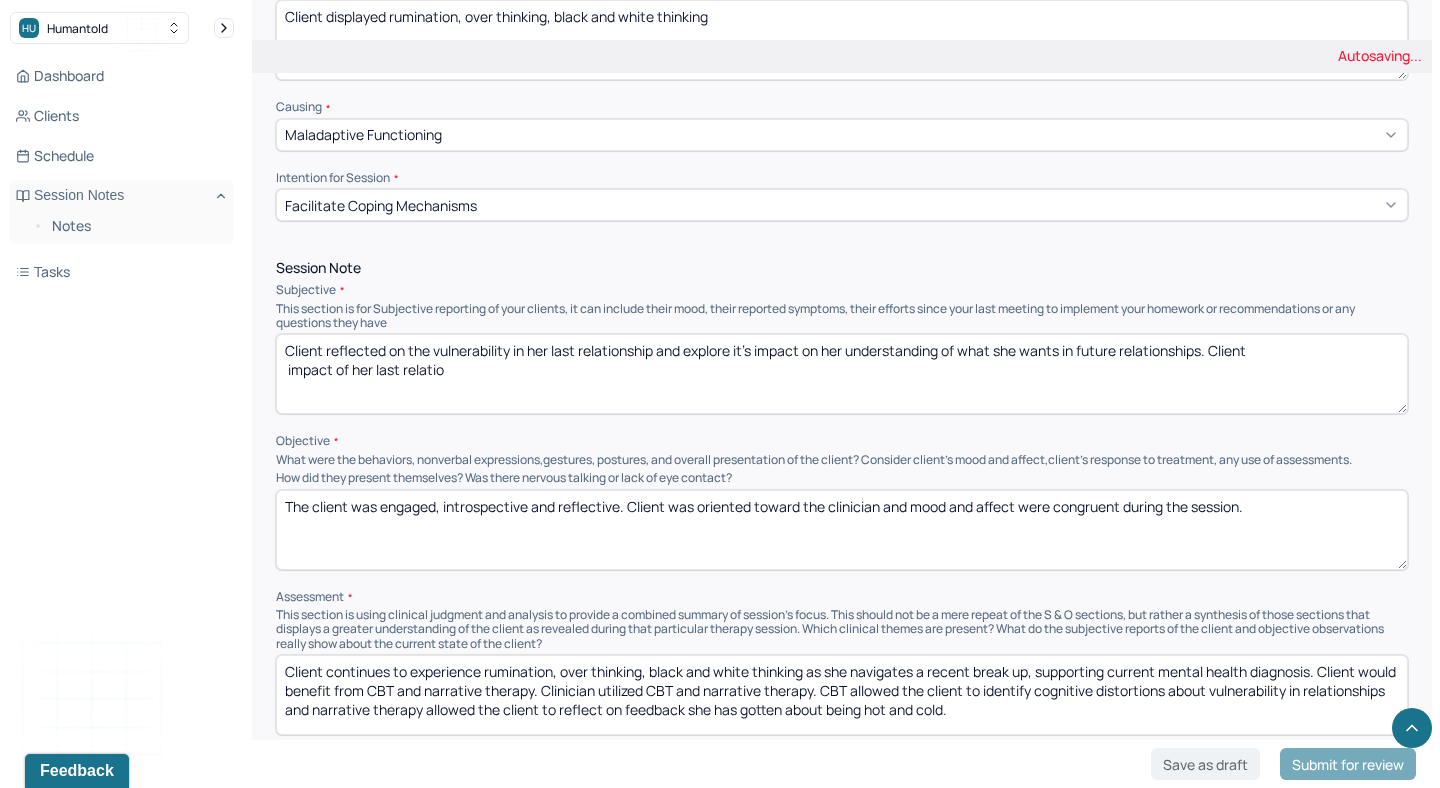 click on "Client reflected on the vulnerability in her last relationship and explore it's impact on her understanding of what she wants in future relationships. Client
impact of her last relatio
a feedback of being hot and cold in relationships. Client reflected on the roles she takes on in relationship and her discomfort with vulnerability." at bounding box center [842, 374] 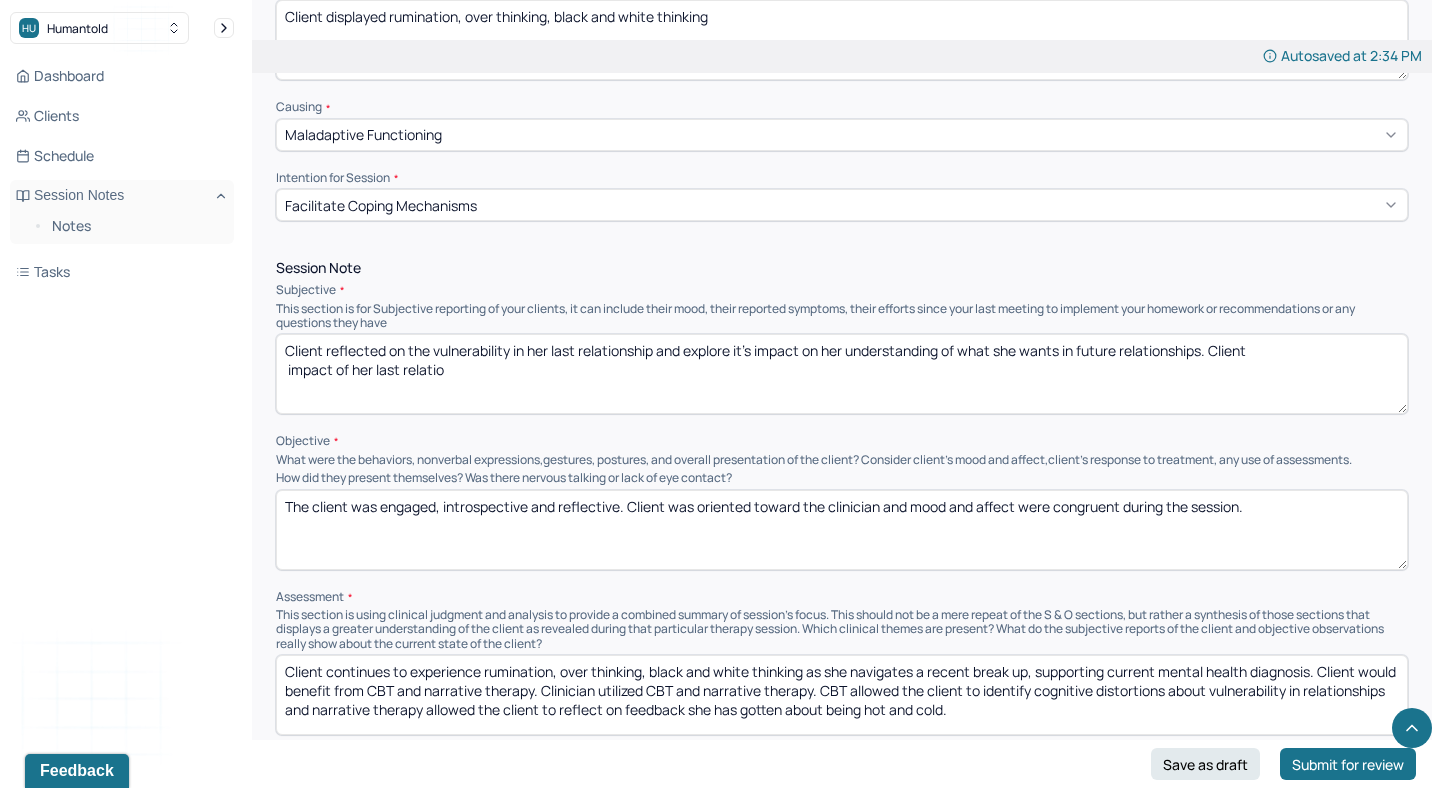 click on "Client reflected on the vulnerability in her last relationship and explore it's impact on her understanding of what she wants in future relationships. Client
impact of her last relatio
a feedback of being hot and cold in relationships. Client reflected on the roles she takes on in relationship and her discomfort with vulnerability." at bounding box center (842, 374) 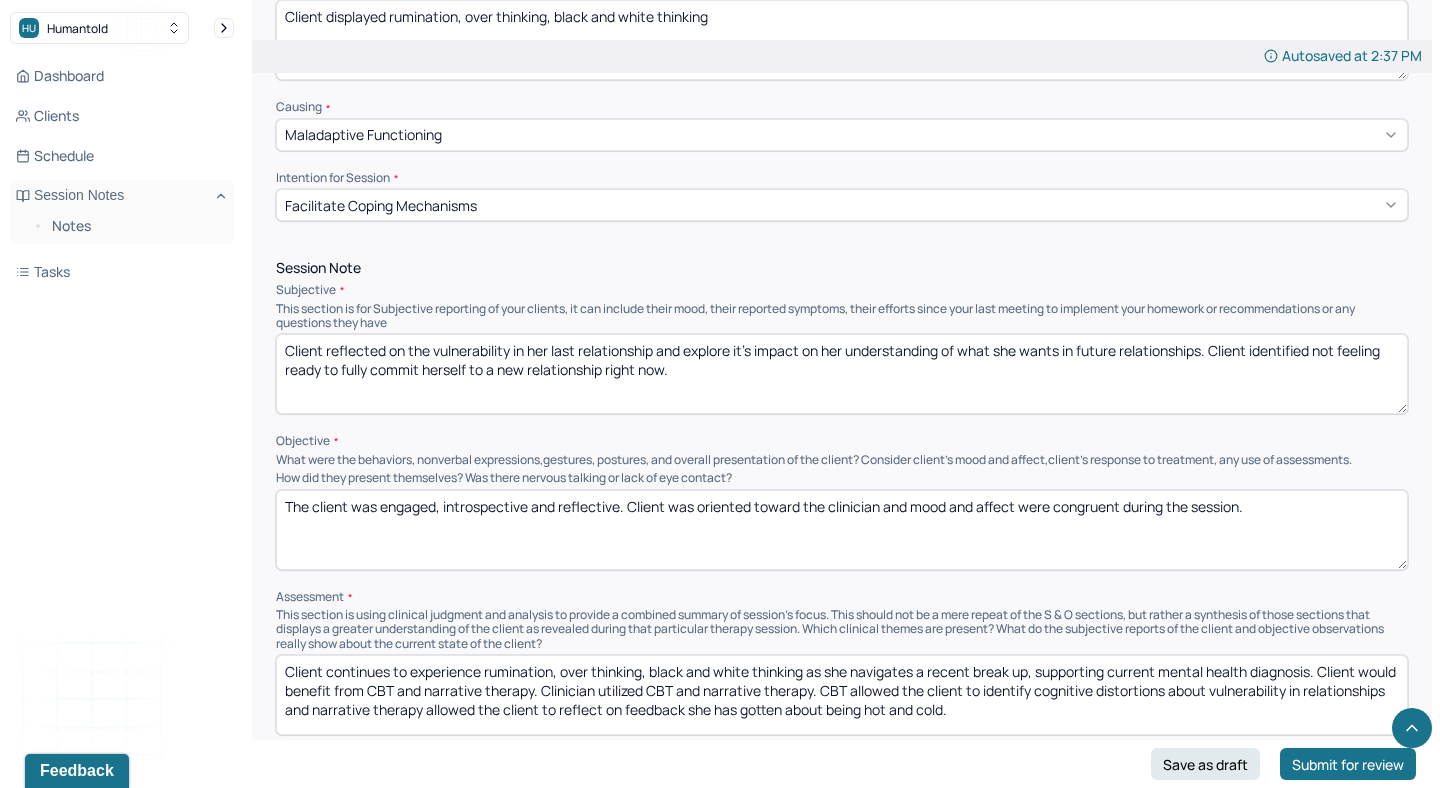 drag, startPoint x: 1257, startPoint y: 347, endPoint x: 1349, endPoint y: 476, distance: 158.44557 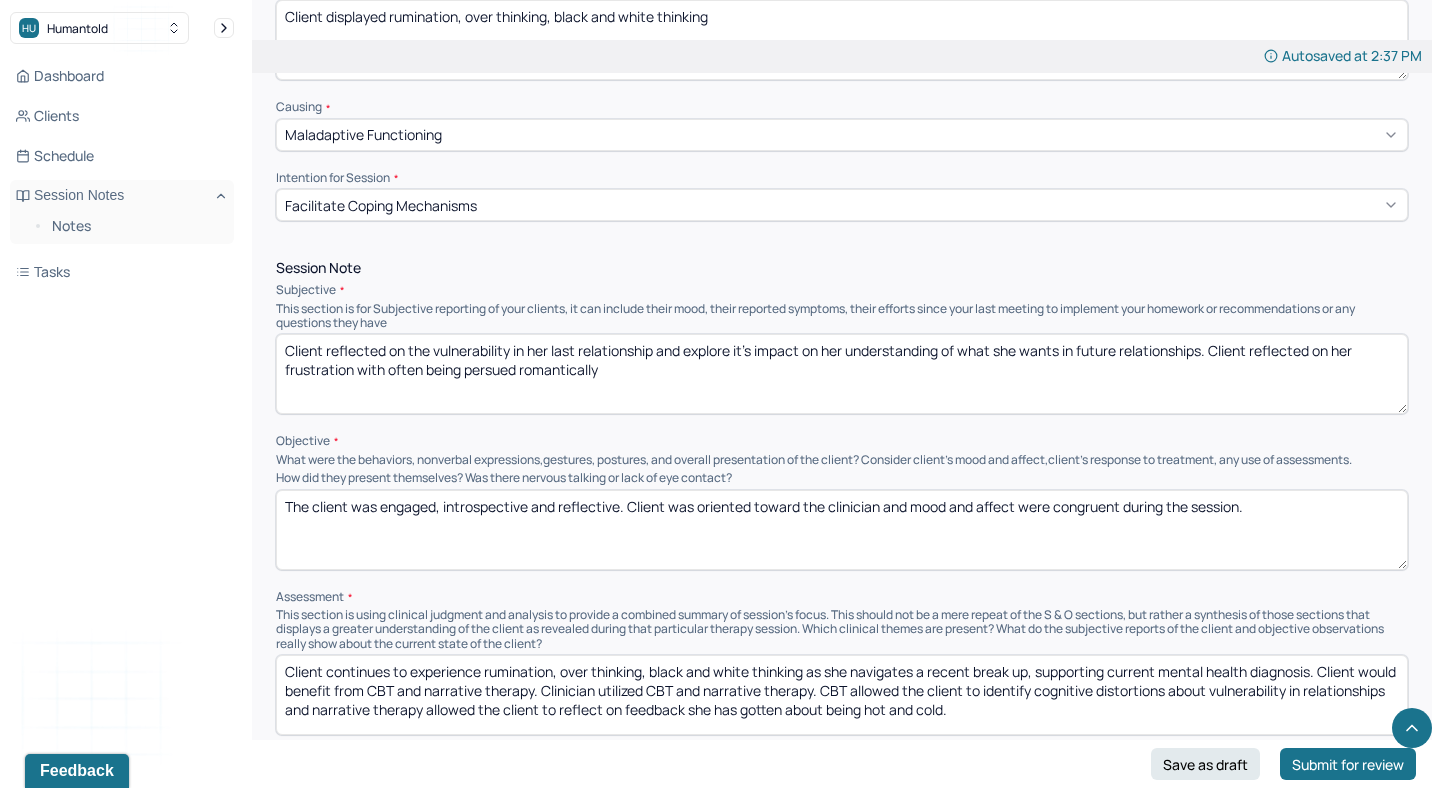 click on "Client reflected on the vulnerability in her last relationship and explore it's impact on her understanding of what she wants in future relationships. Client reflected on her frustration with often being persued romantically" at bounding box center [842, 374] 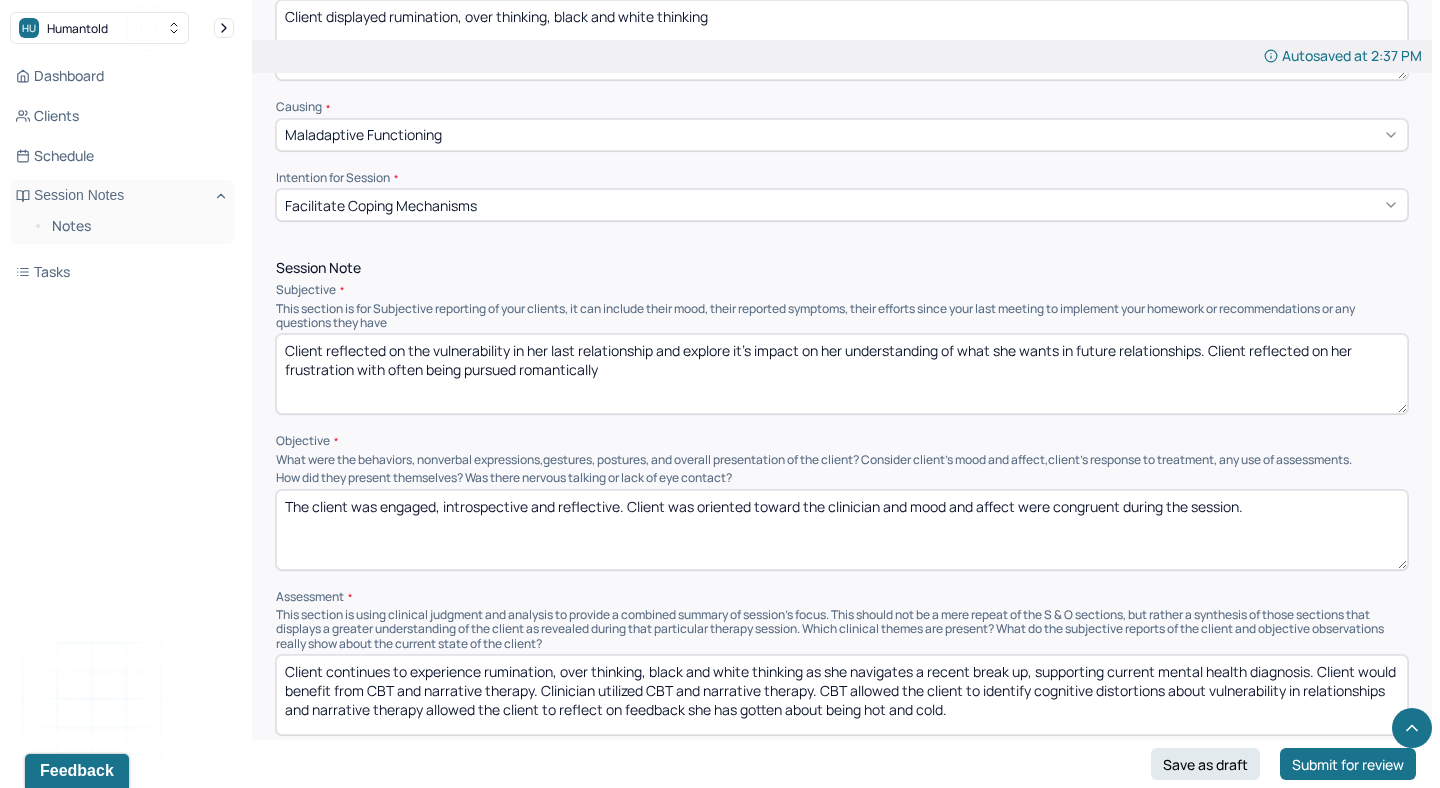 click on "Client reflected on the vulnerability in her last relationship and explore it's impact on her understanding of what she wants in future relationships. Client reflected on her frustration with often being persued romantically" at bounding box center (842, 374) 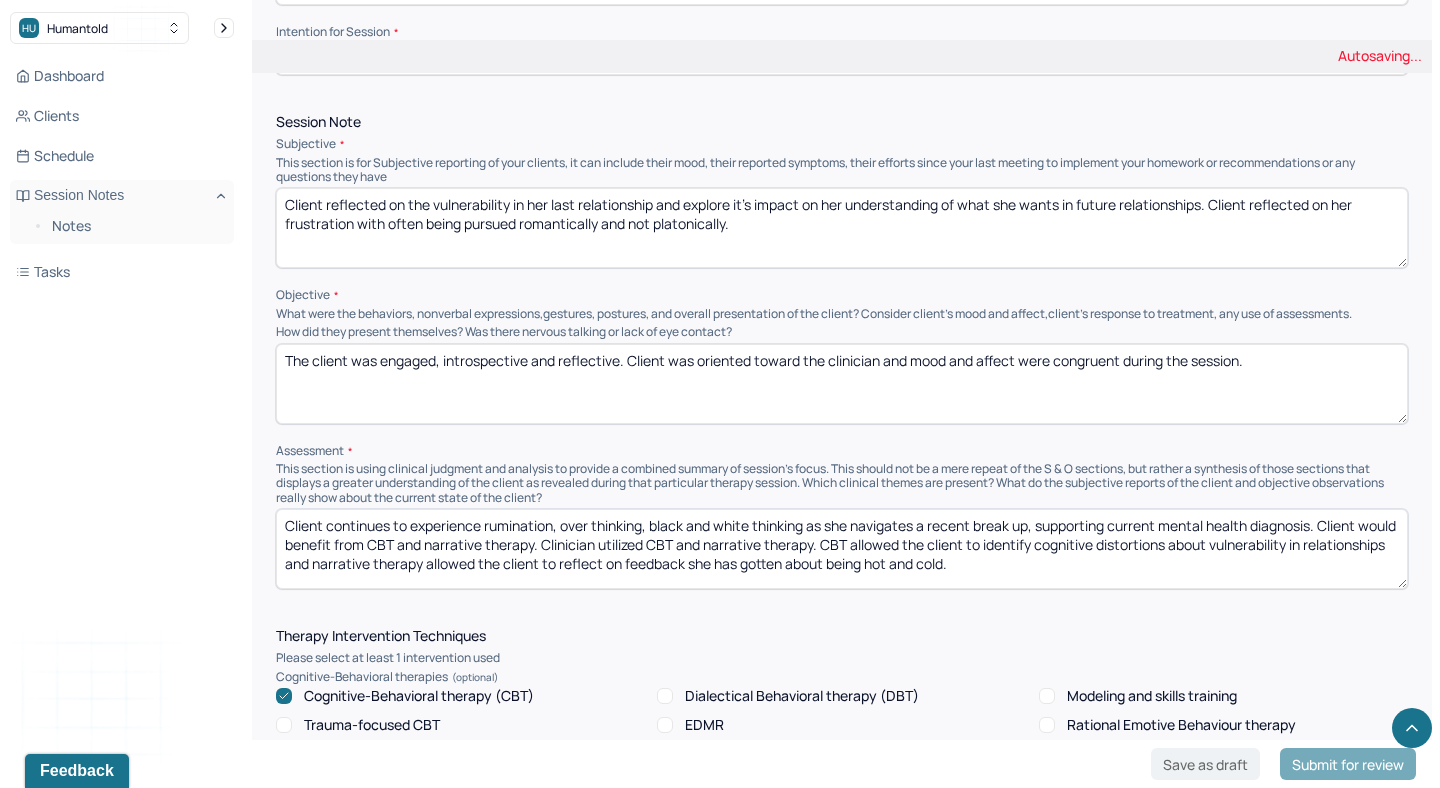 scroll, scrollTop: 1120, scrollLeft: 0, axis: vertical 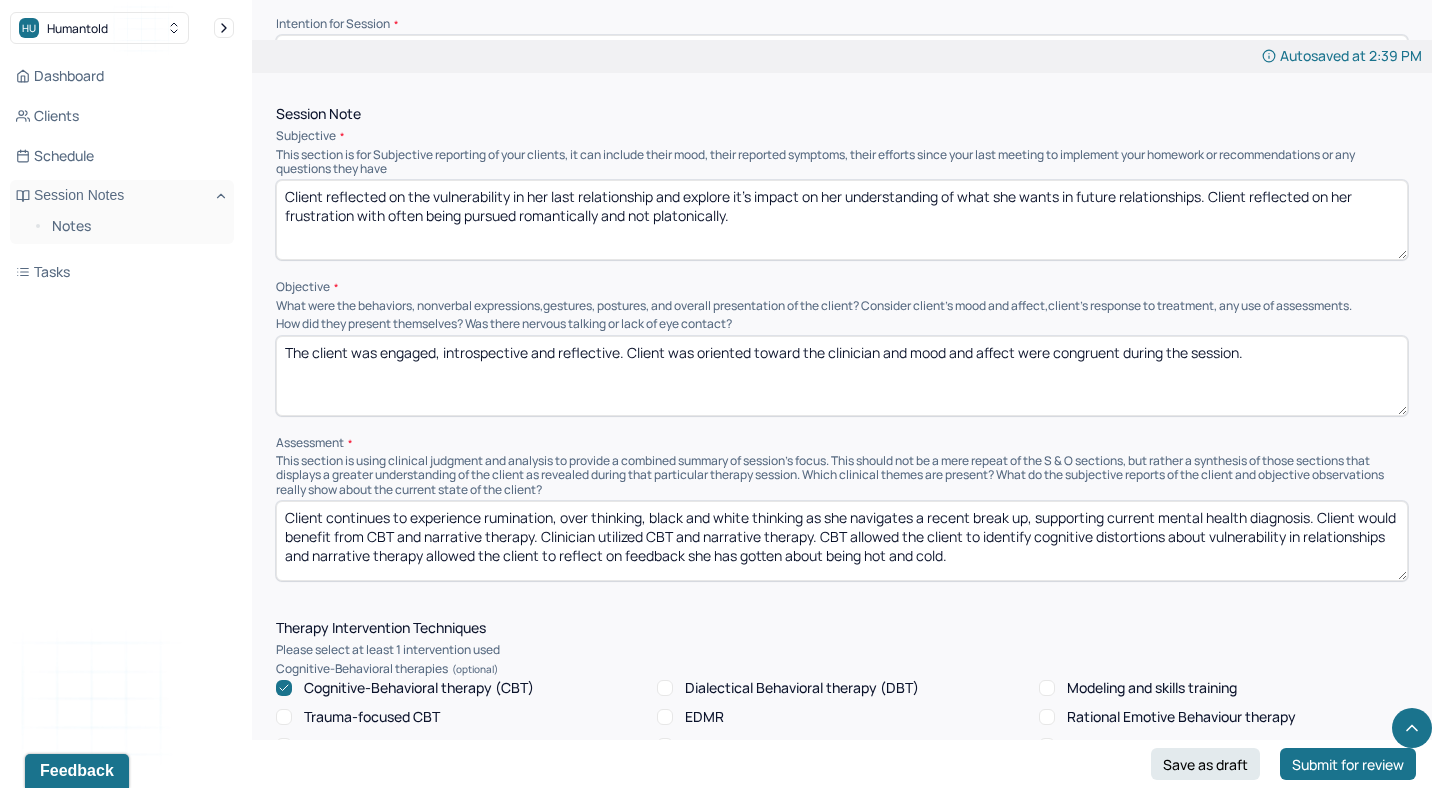 type on "Client reflected on the vulnerability in her last relationship and explore it's impact on her understanding of what she wants in future relationships. Client reflected on her frustration with often being pursued romantically and not platonically." 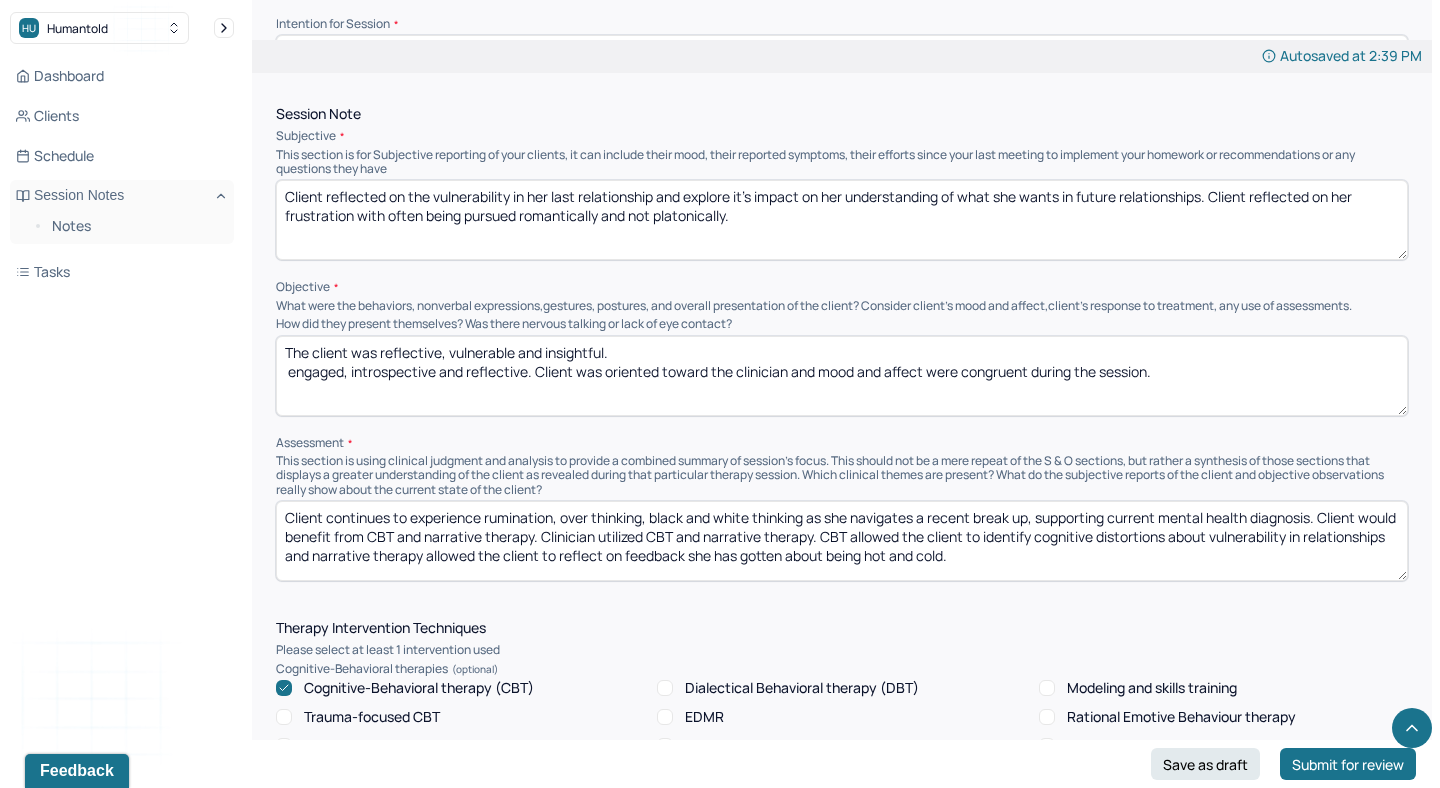 drag, startPoint x: 534, startPoint y: 364, endPoint x: 289, endPoint y: 366, distance: 245.00816 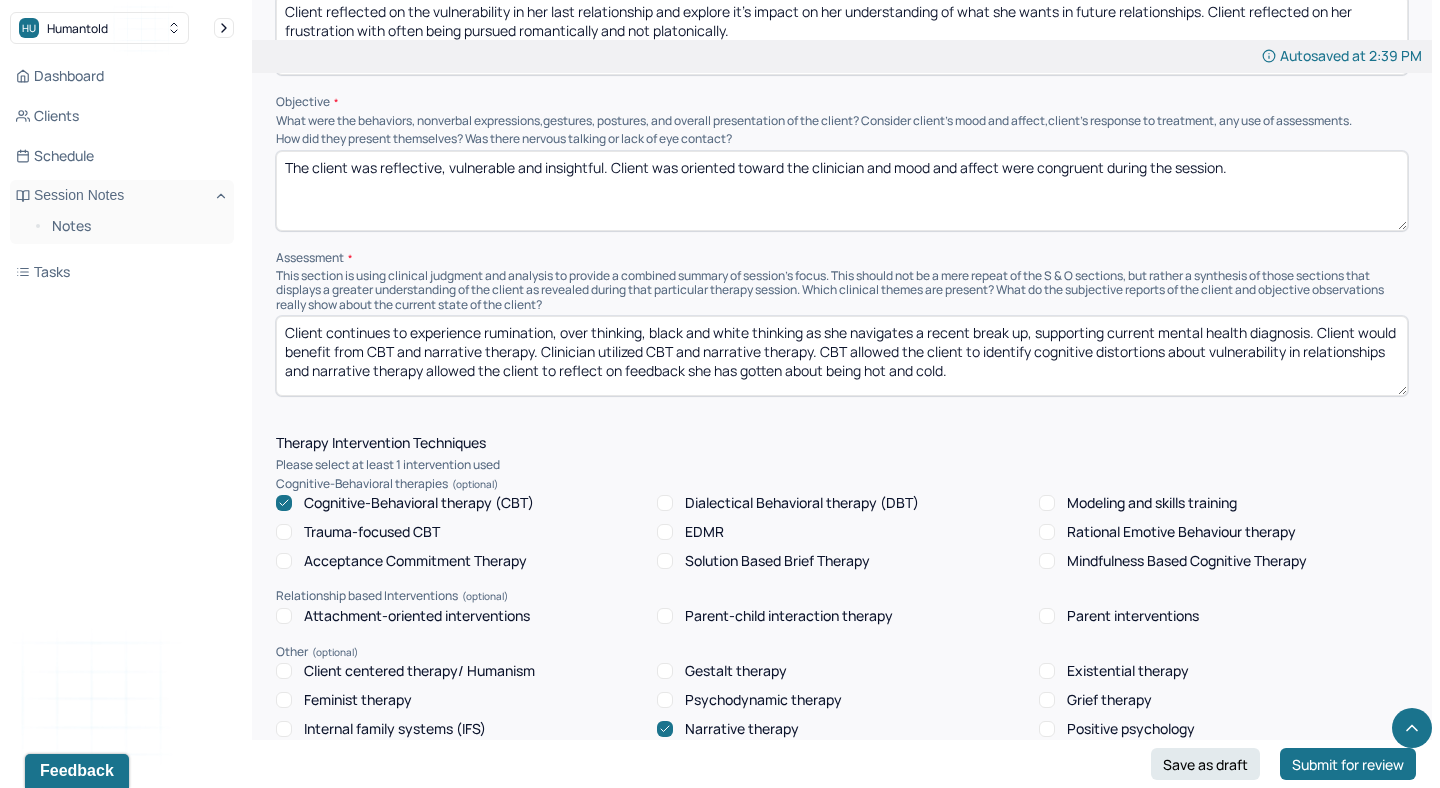 scroll, scrollTop: 1306, scrollLeft: 0, axis: vertical 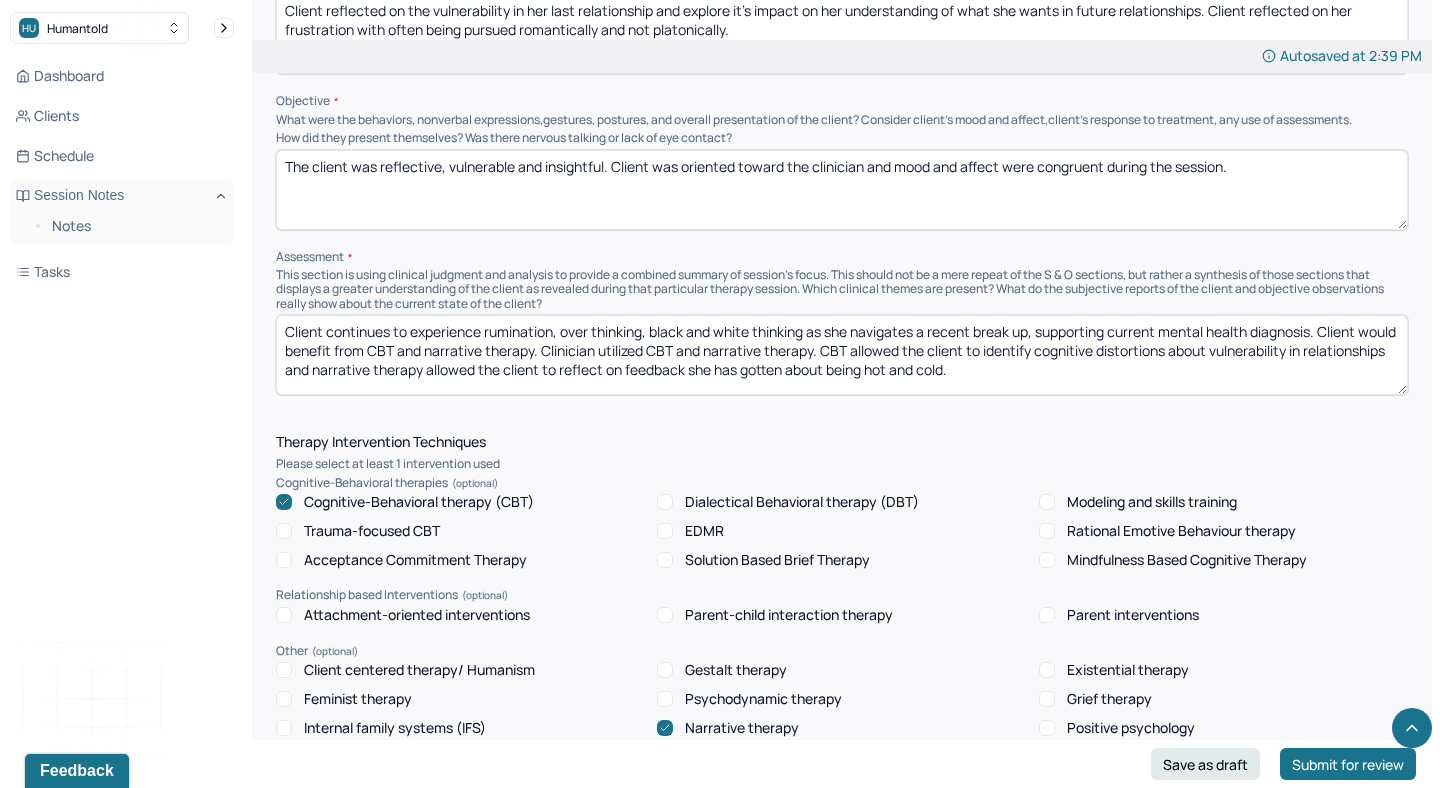 type on "The client was reflective, vulnerable and insightful. Client was oriented toward the clinician and mood and affect were congruent during the session." 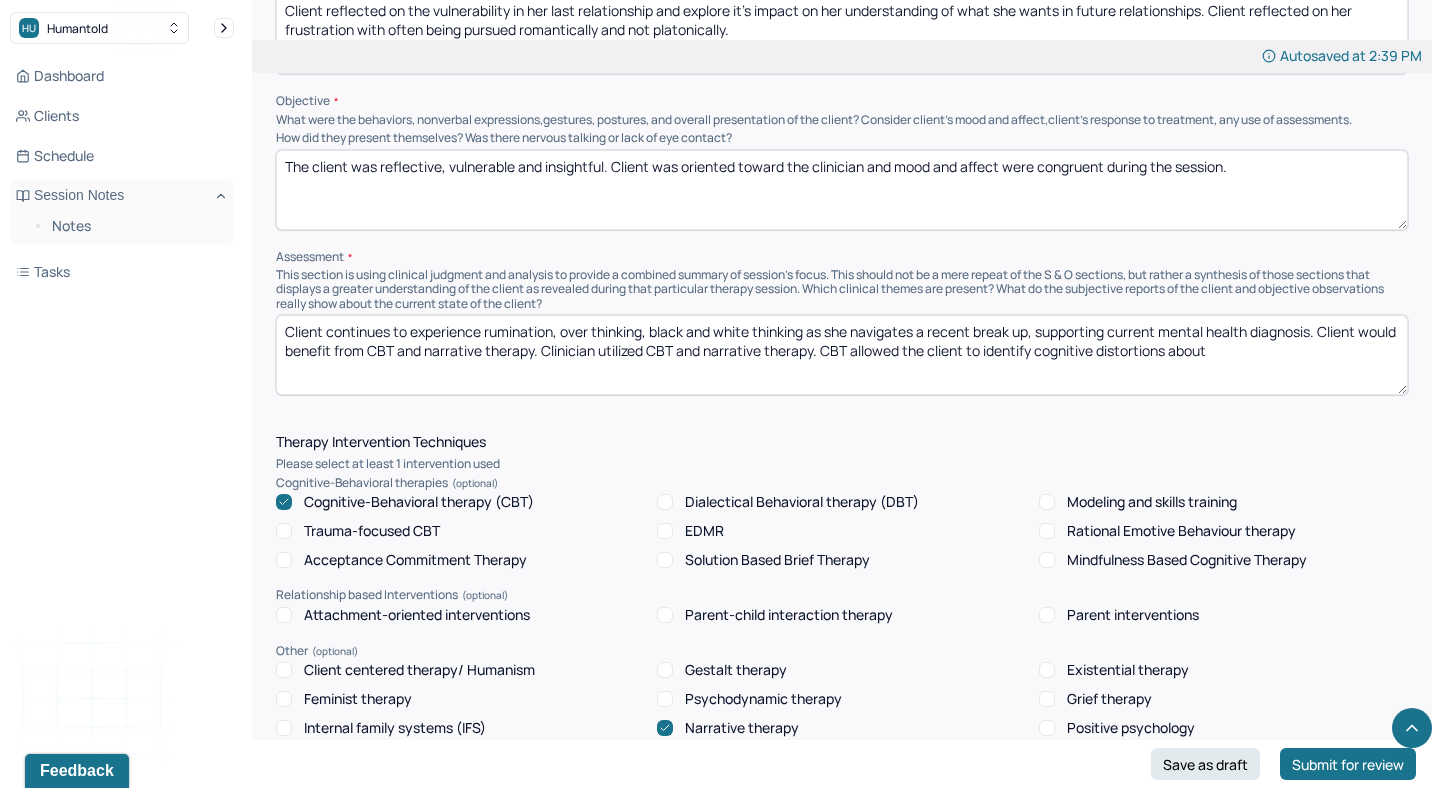 click on "Client continues to experience rumination, over thinking, black and white thinking as she navigates a recent break up, supporting current mental health diagnosis. Client would benefit from CBT and narrative therapy. Clinician utilized CBT and narrative therapy. CBT allowed the client to identify cognitive distortions about" at bounding box center (842, 355) 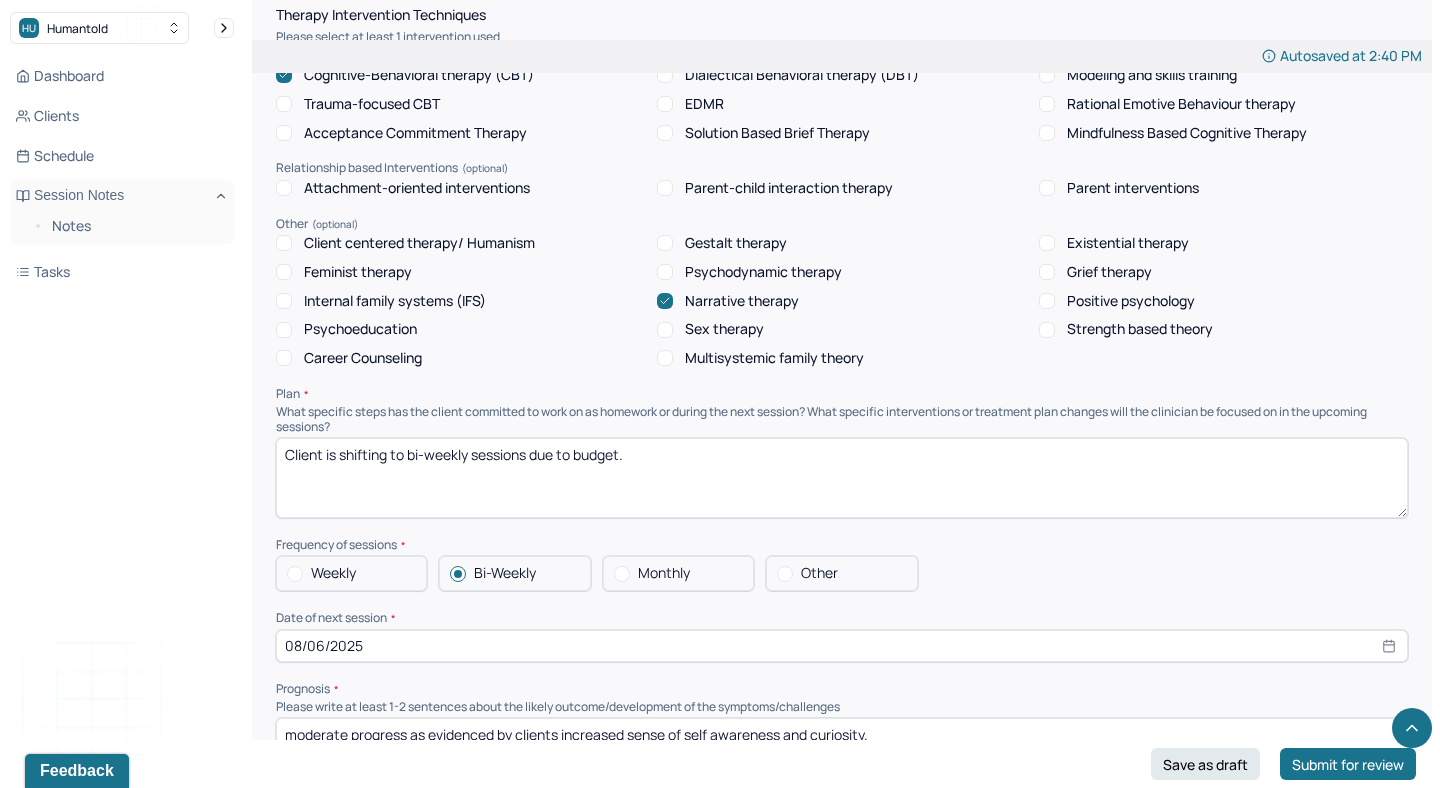 scroll, scrollTop: 1734, scrollLeft: 0, axis: vertical 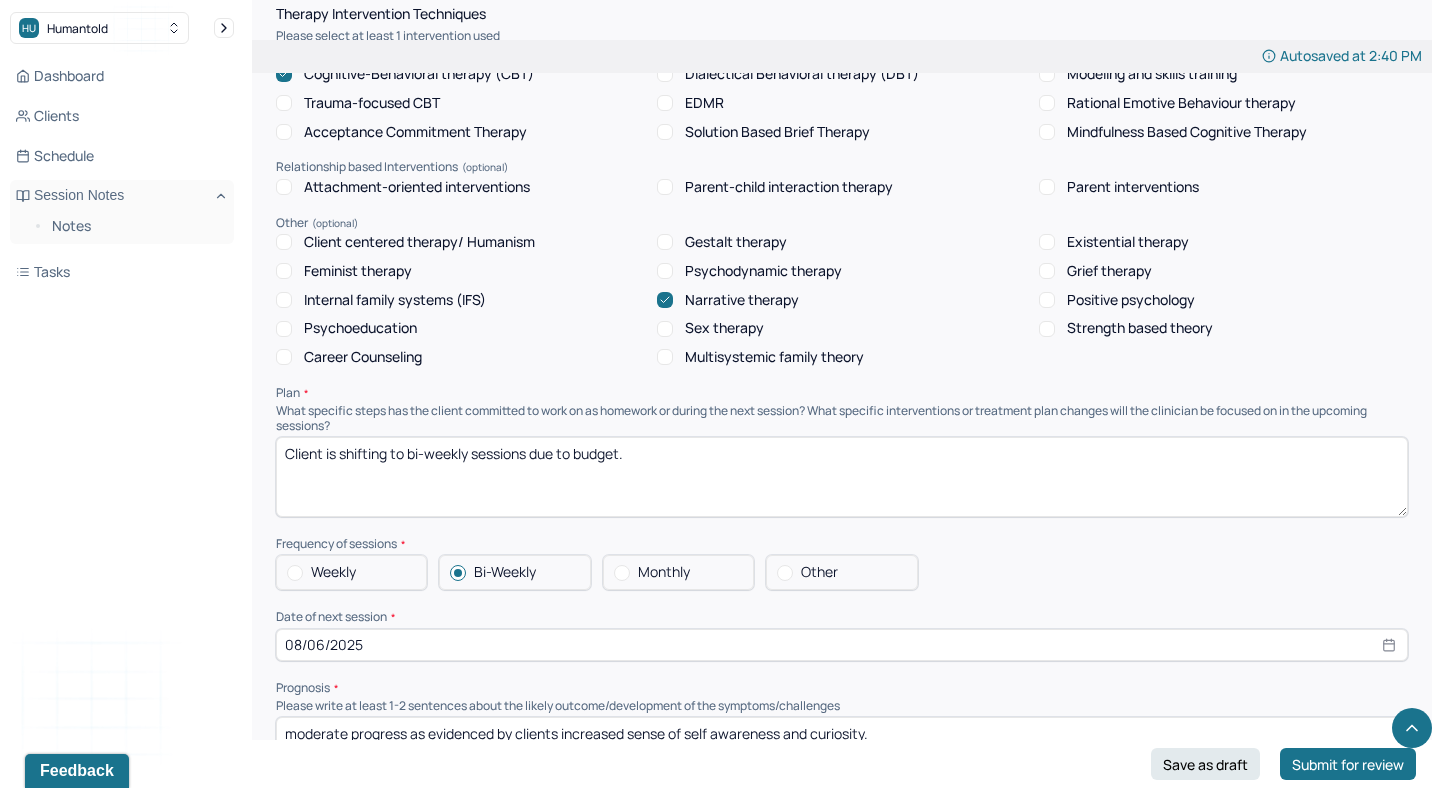 type on "Client continues to experience rumination, over thinking, black and white thinking as she navigates a recent break up, supporting current mental health diagnosis. Client would benefit from CBT and narrative therapy. Clinician utilized CBT and narrative therapy. CBT allowed the client to identify cognitive distortions about the difference between the emotional intimacy of romantic and platonic relationships and narrative therapy allowed the client to process the impact of her last relationship." 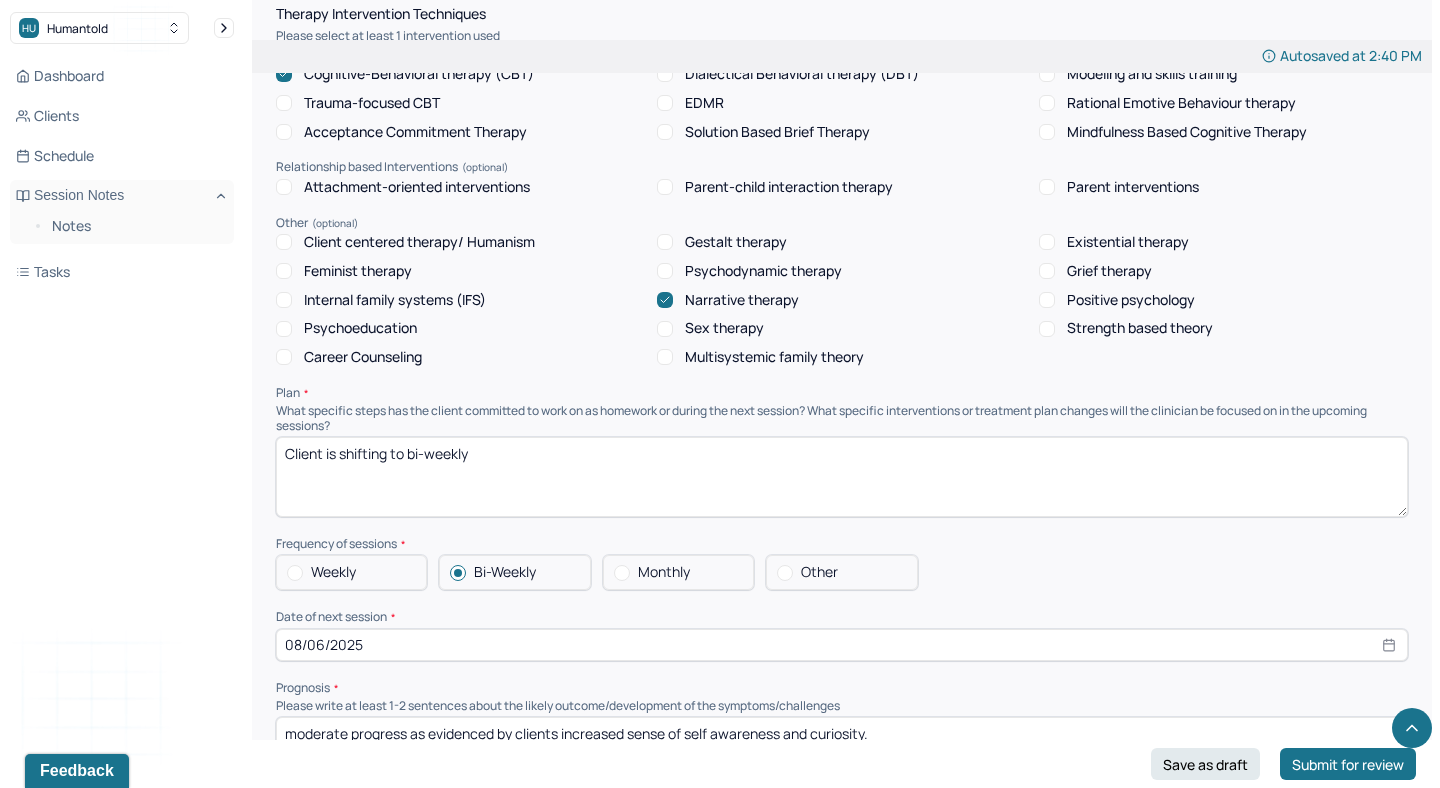 drag, startPoint x: 388, startPoint y: 447, endPoint x: 228, endPoint y: 428, distance: 161.12418 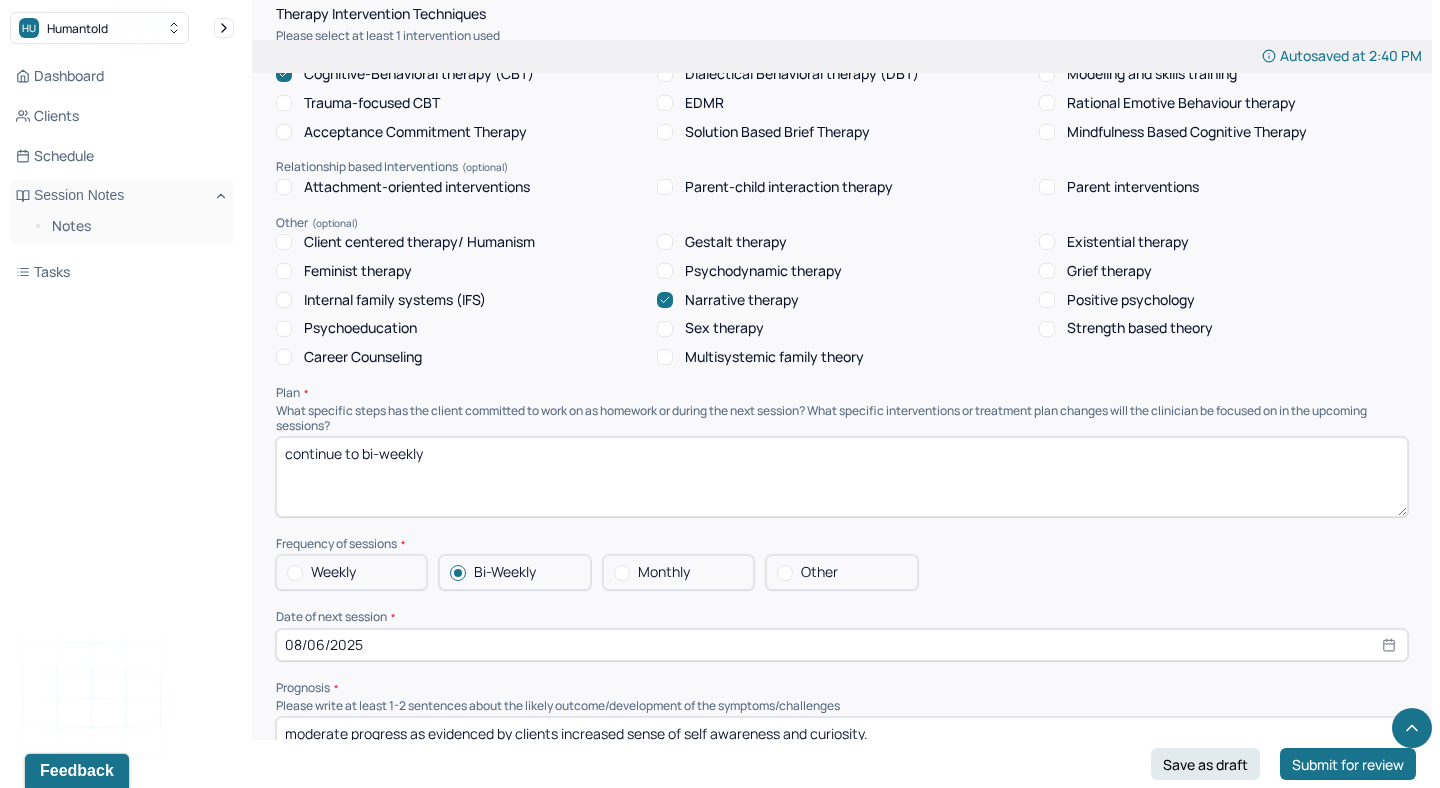 click on "continue to bi-weekly" at bounding box center (842, 477) 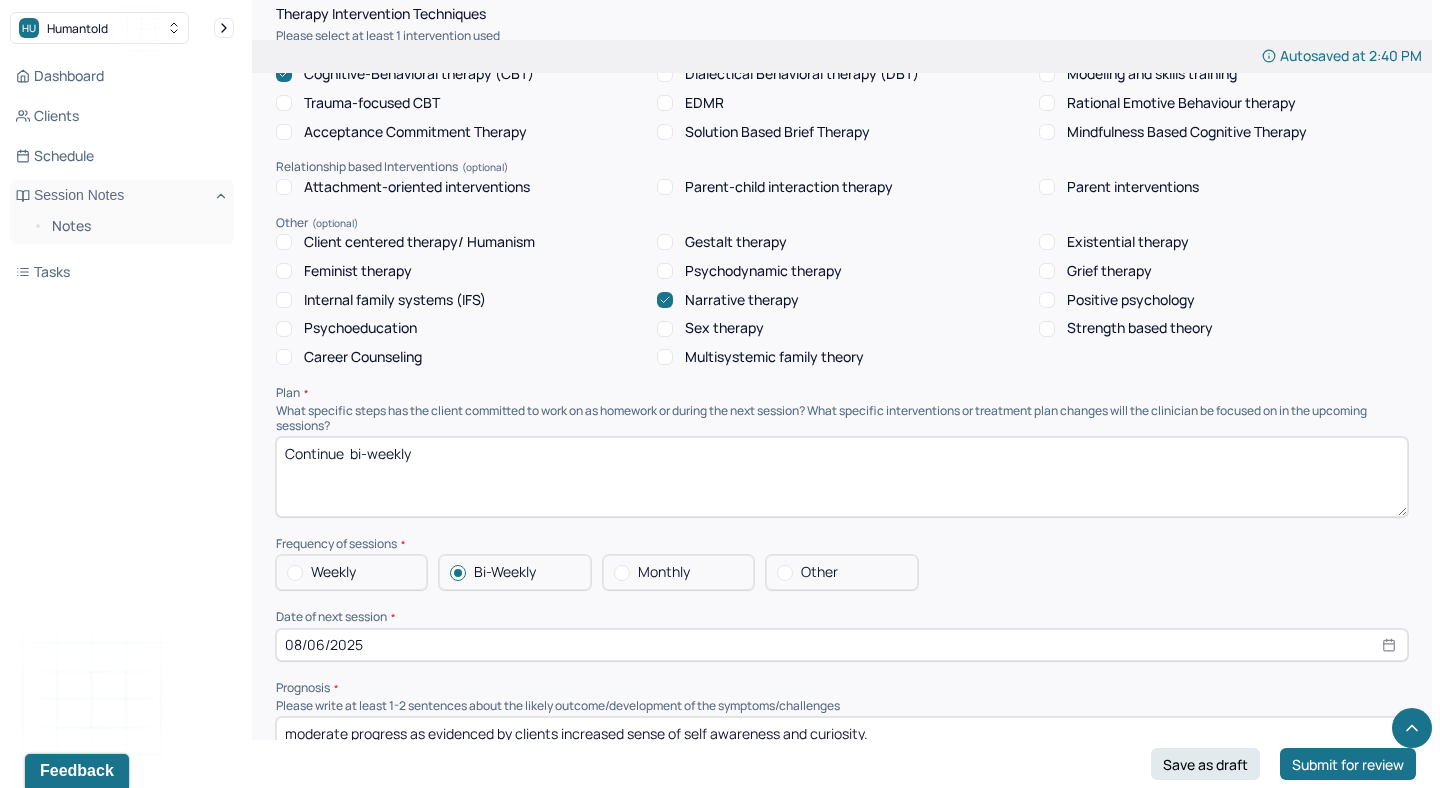 click on "continue  bi-weekly" at bounding box center (842, 477) 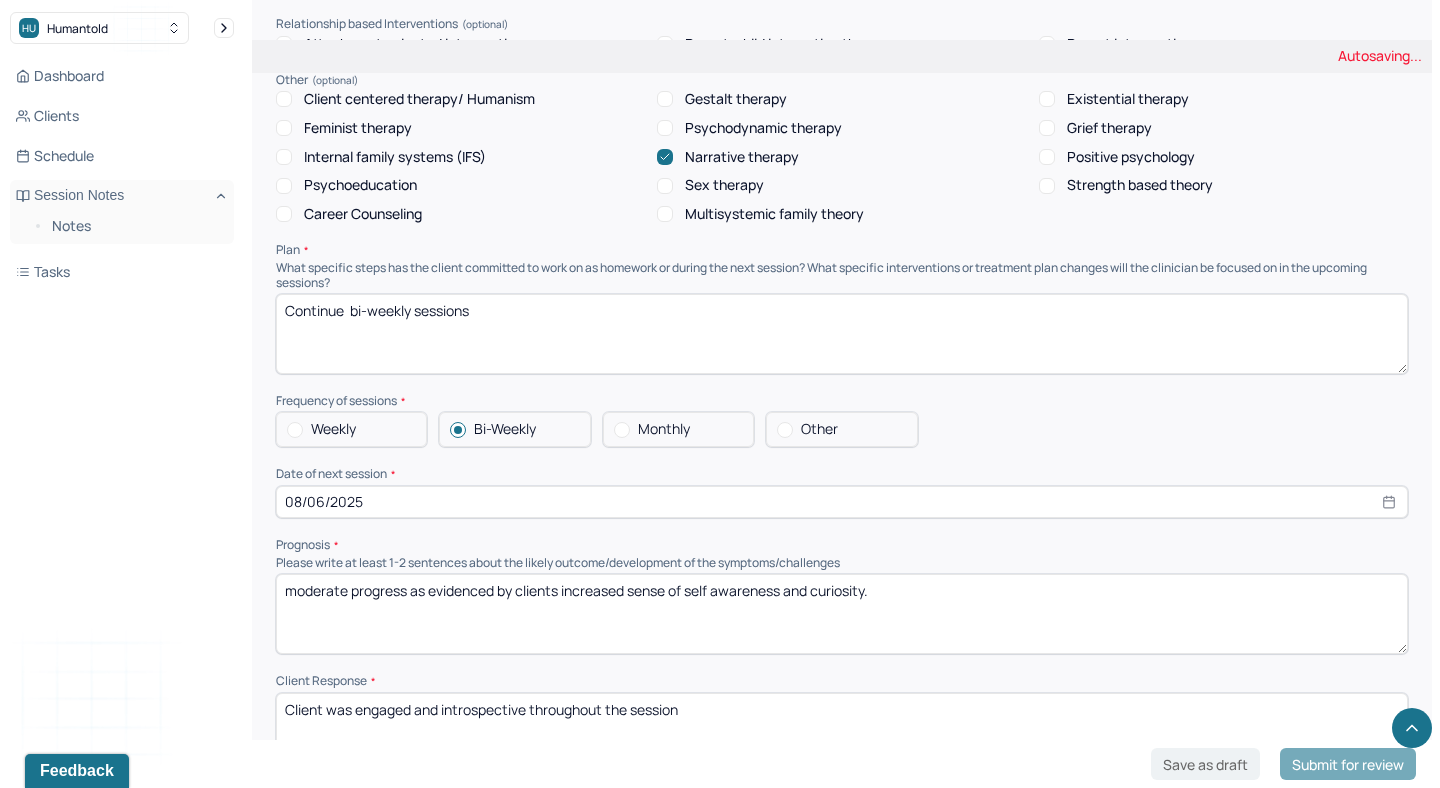 scroll, scrollTop: 2000, scrollLeft: 0, axis: vertical 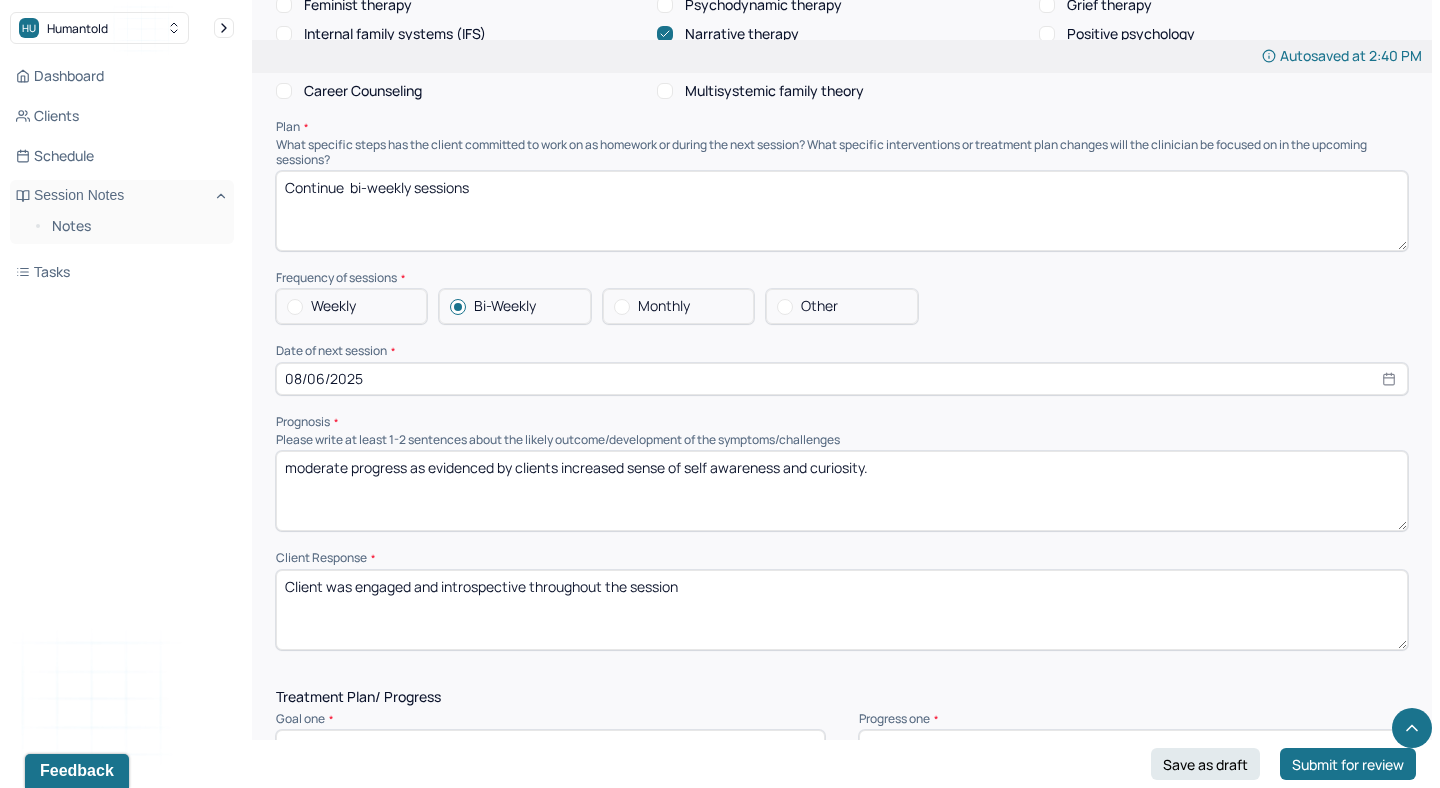 type on "Continue  bi-weekly sessions" 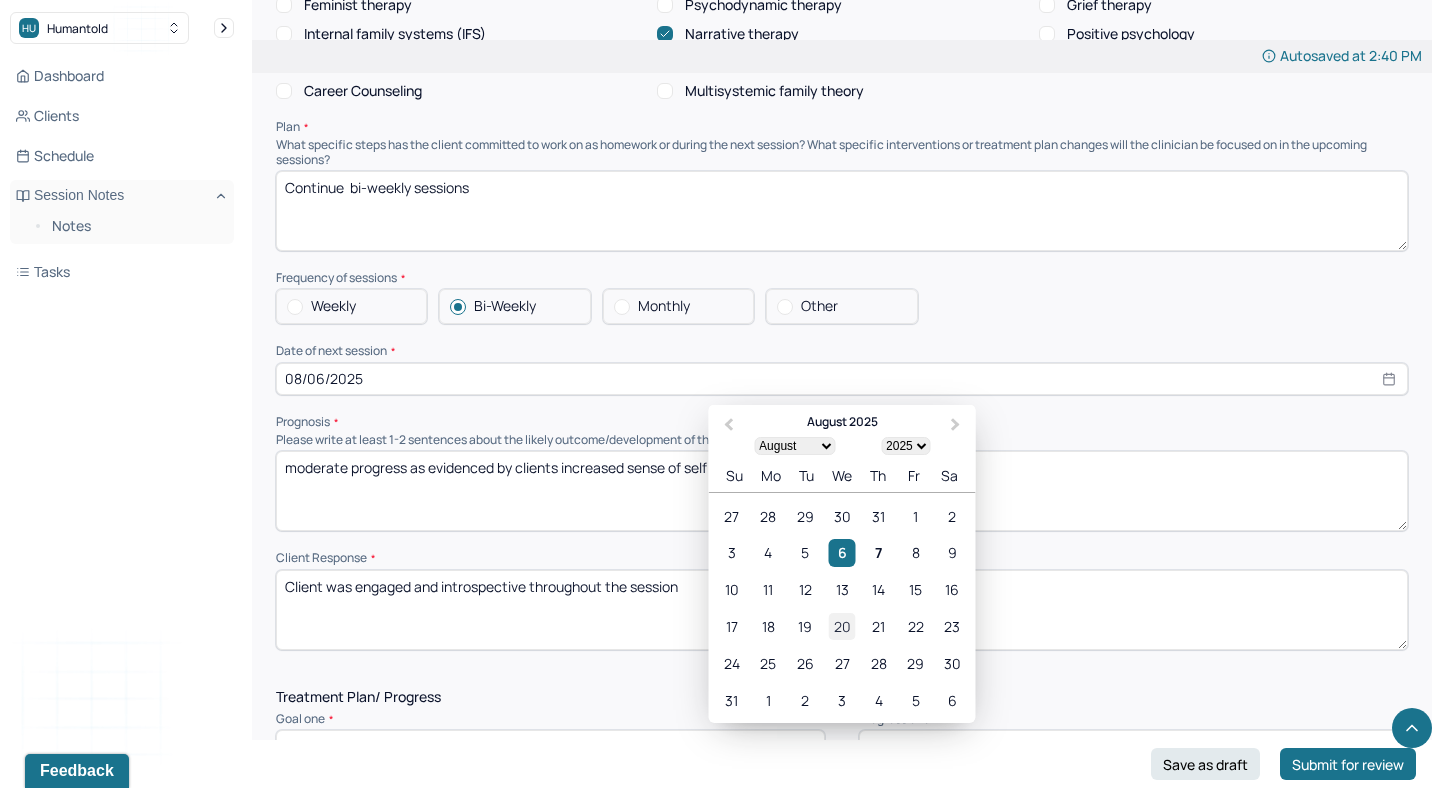 click on "20" at bounding box center (841, 626) 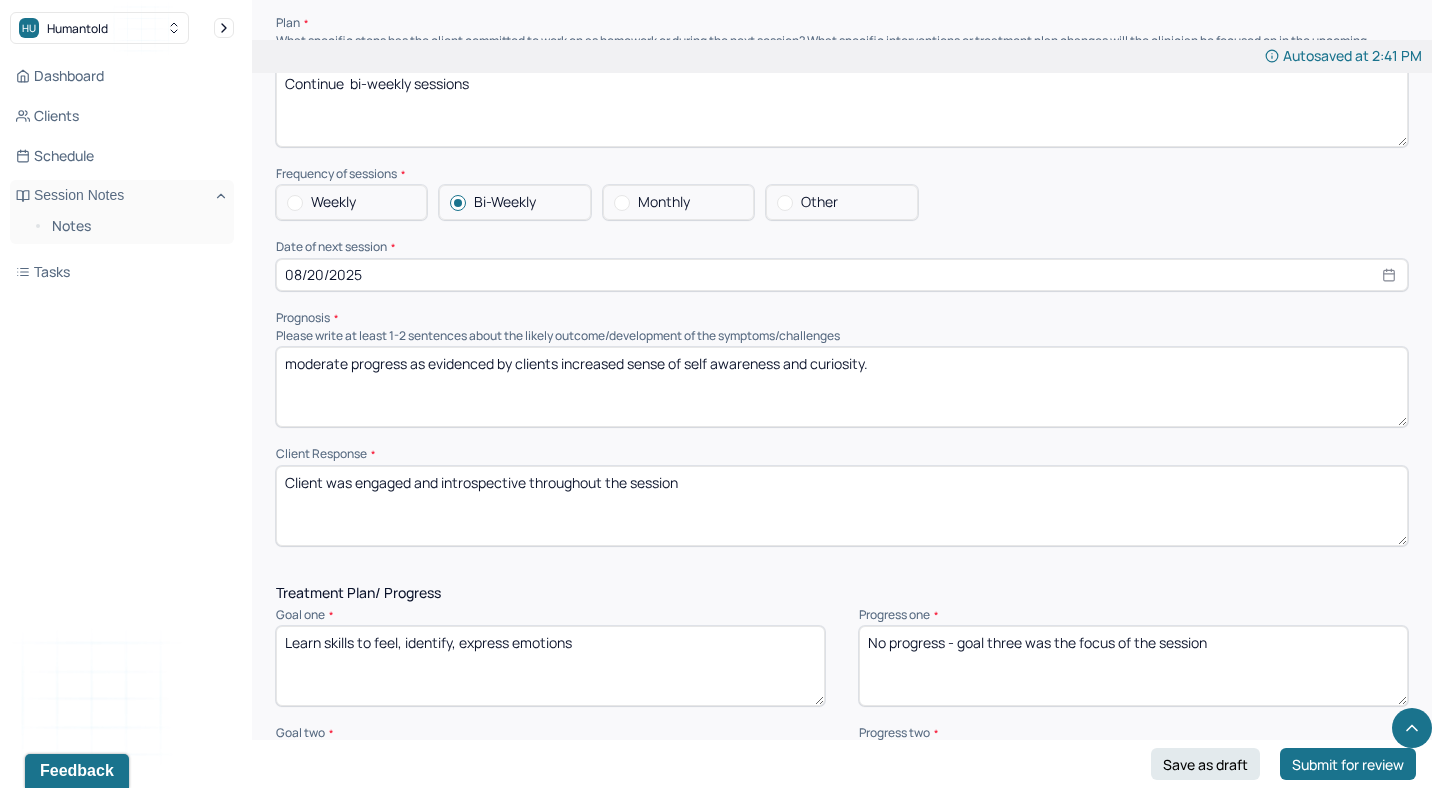 scroll, scrollTop: 2107, scrollLeft: 0, axis: vertical 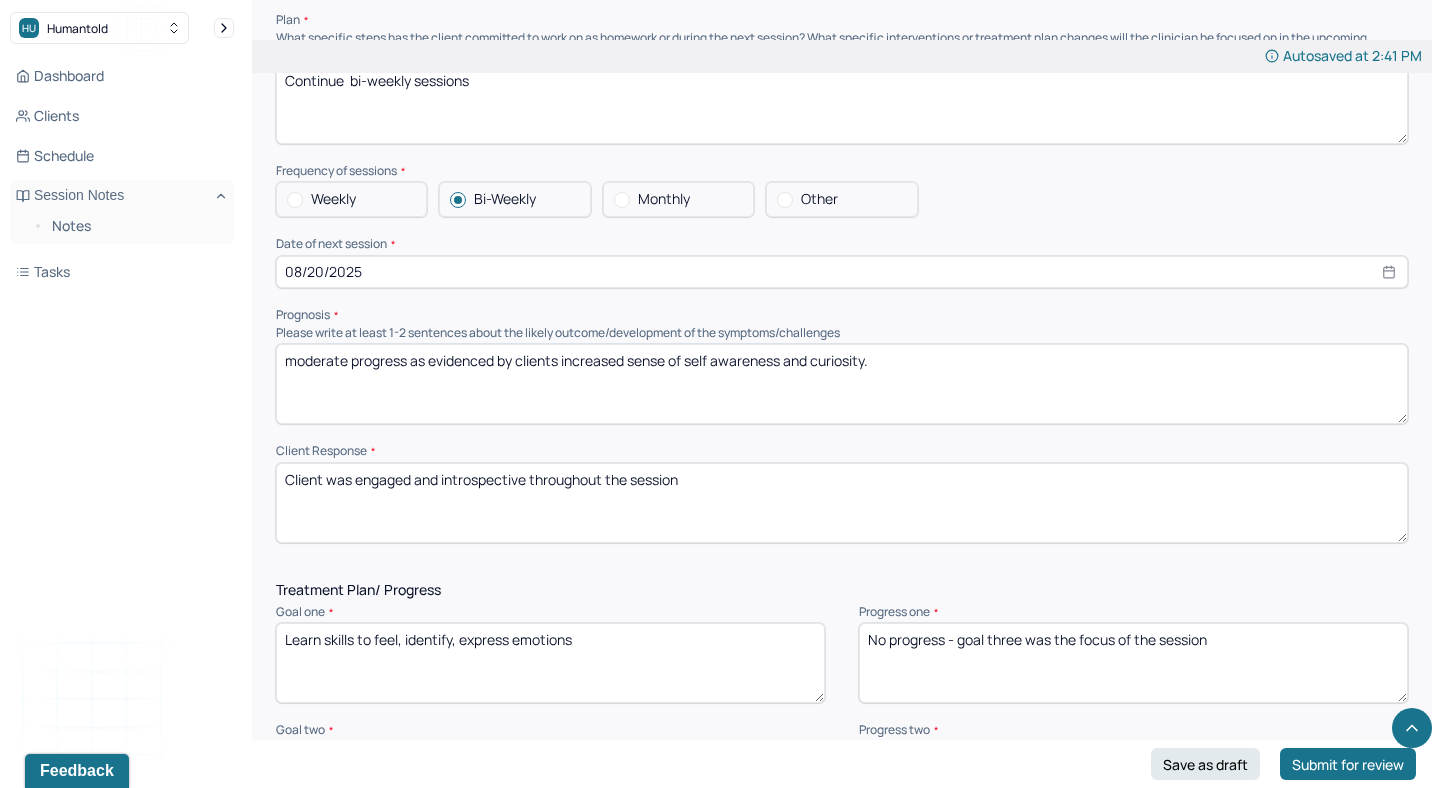 drag, startPoint x: 560, startPoint y: 352, endPoint x: 1001, endPoint y: 421, distance: 446.36533 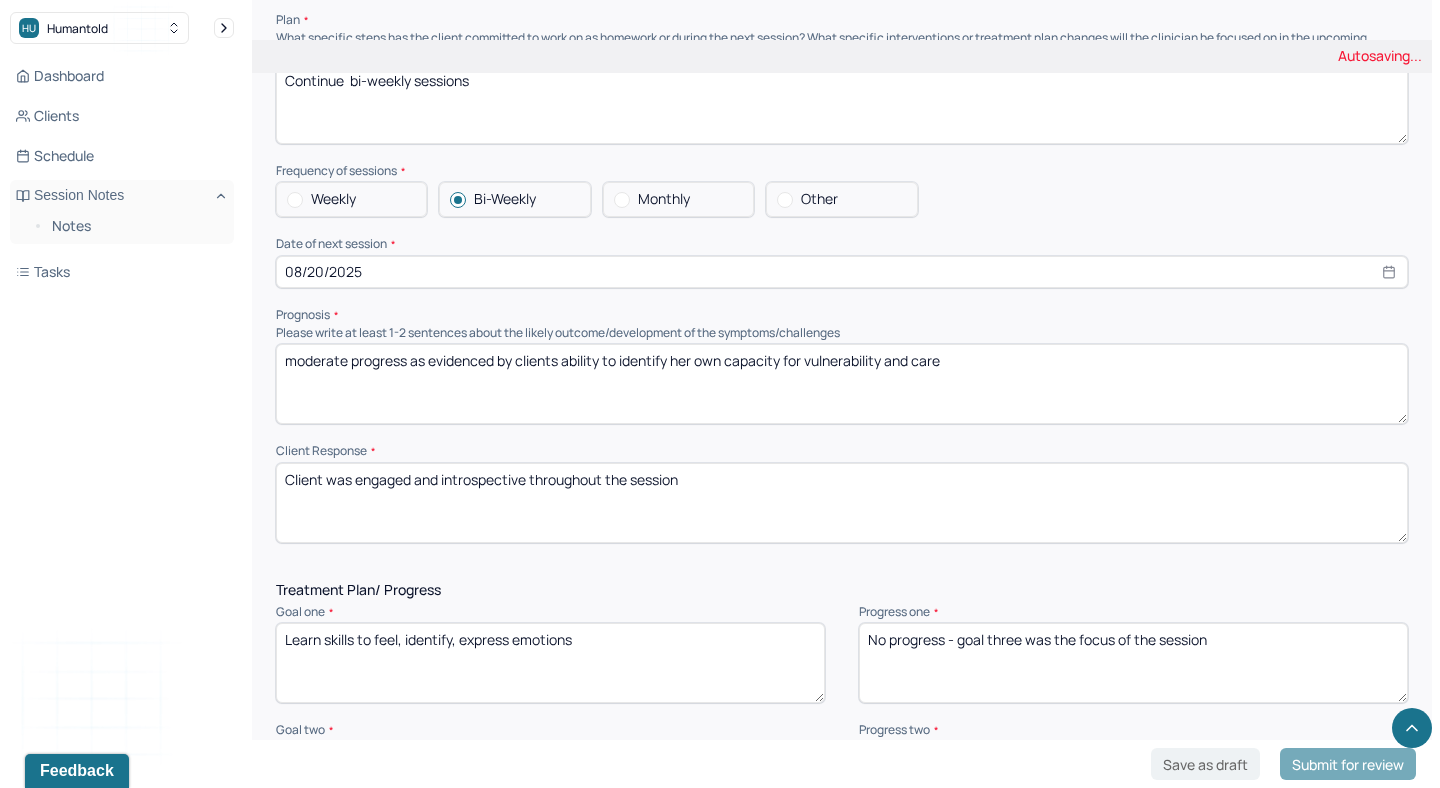 type on "moderate progress as evidenced by clients ability to identify her own capacity for vulnerability and care" 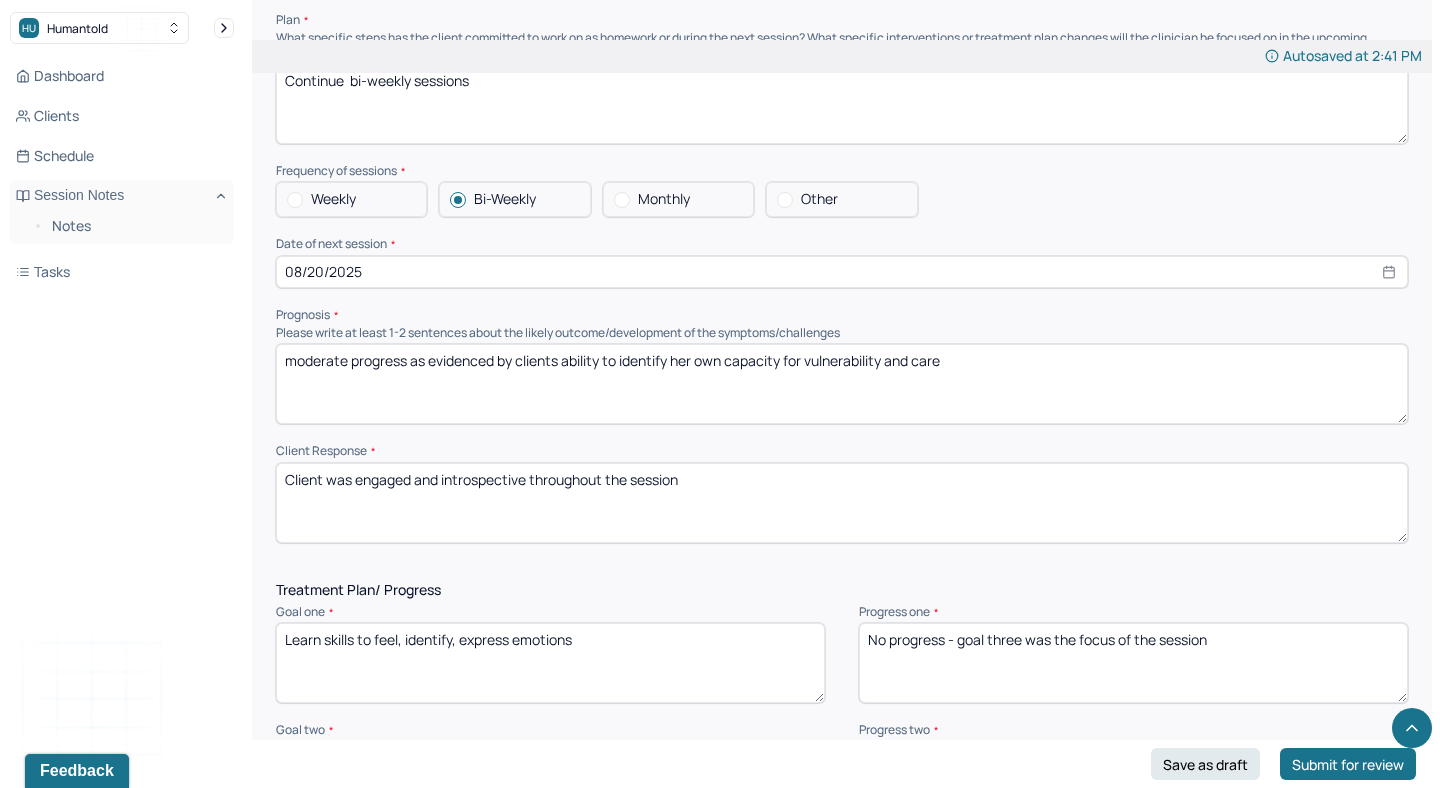 click on "Client was engaged and introspective throughout the session" at bounding box center [842, 503] 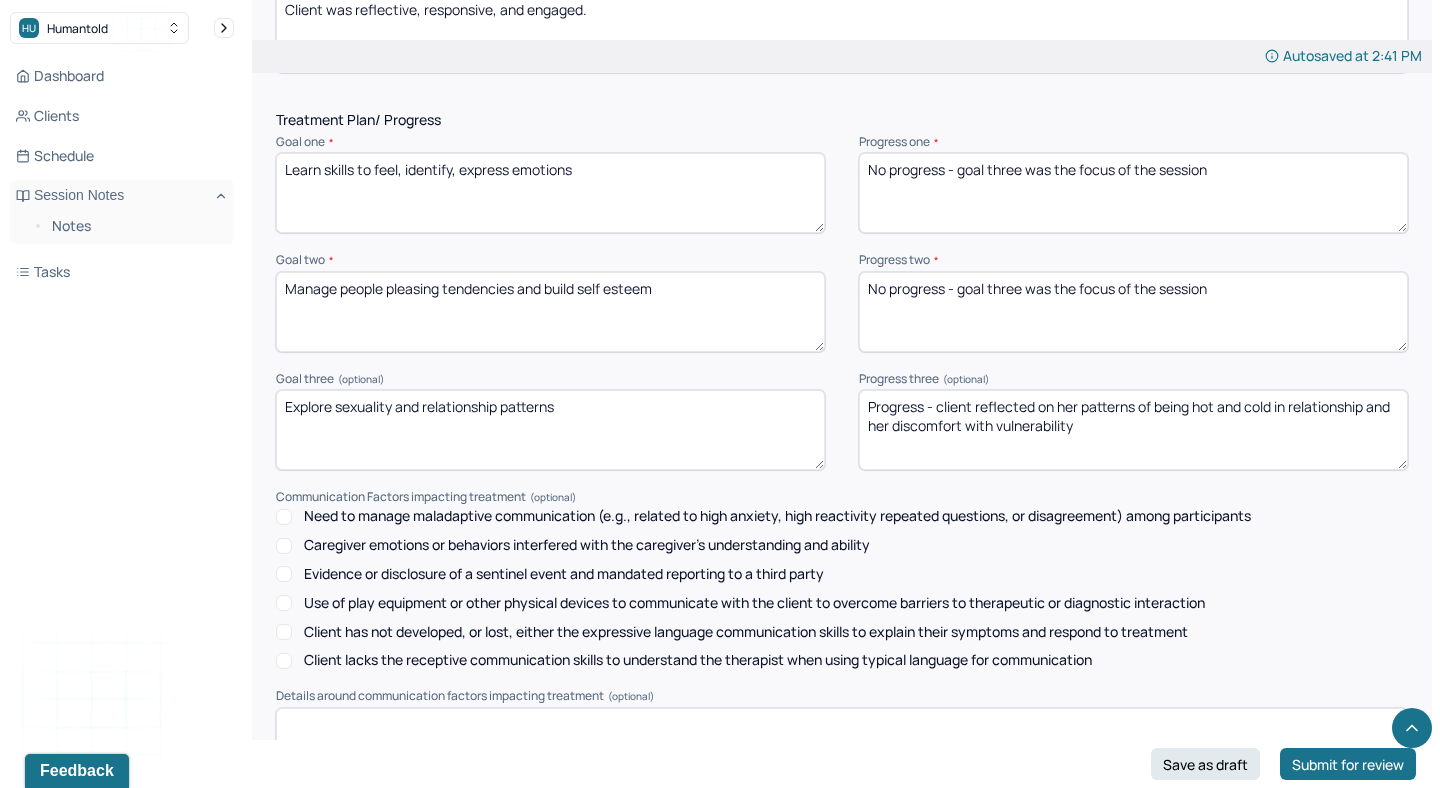 scroll, scrollTop: 2581, scrollLeft: 0, axis: vertical 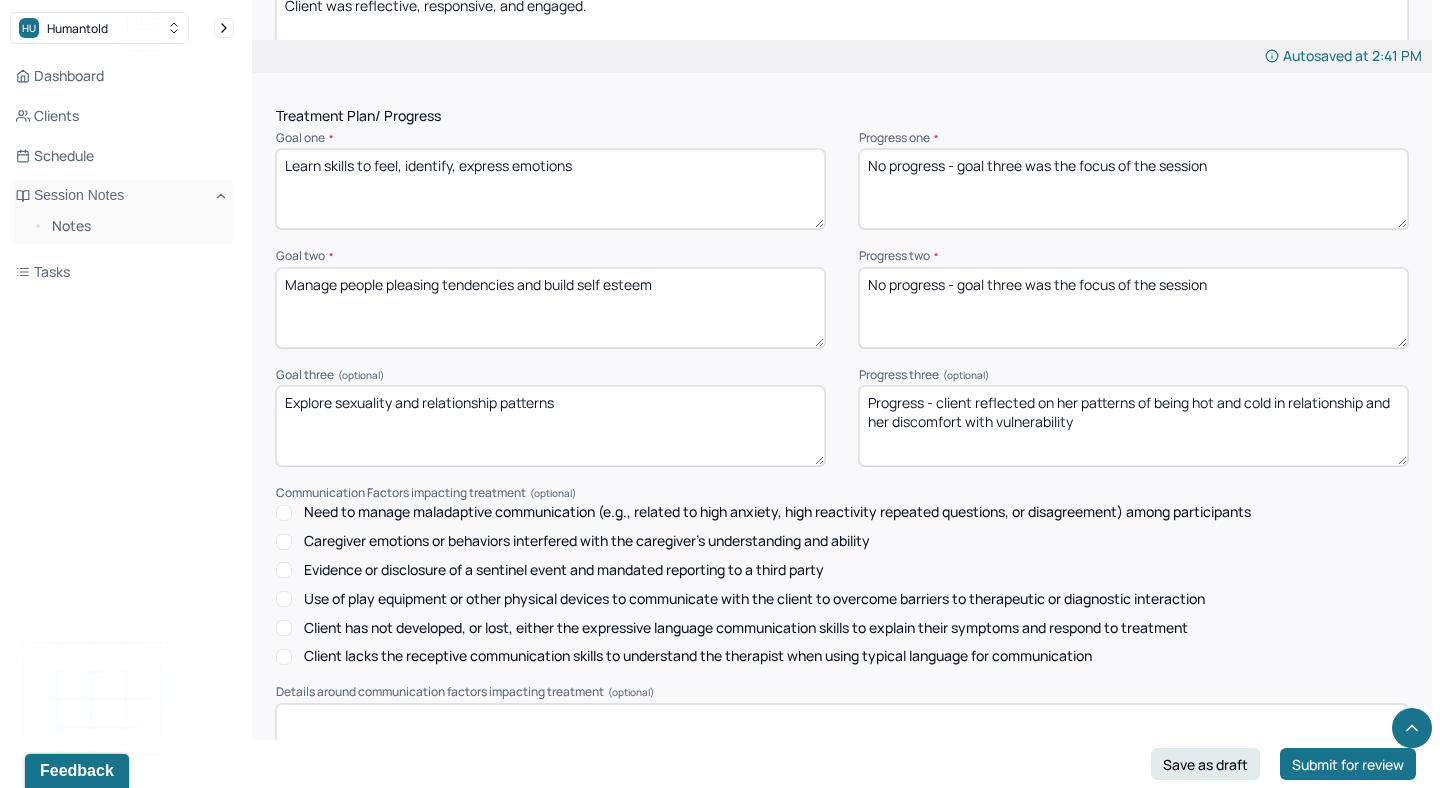 type on "Client was reflective, responsive, and engaged." 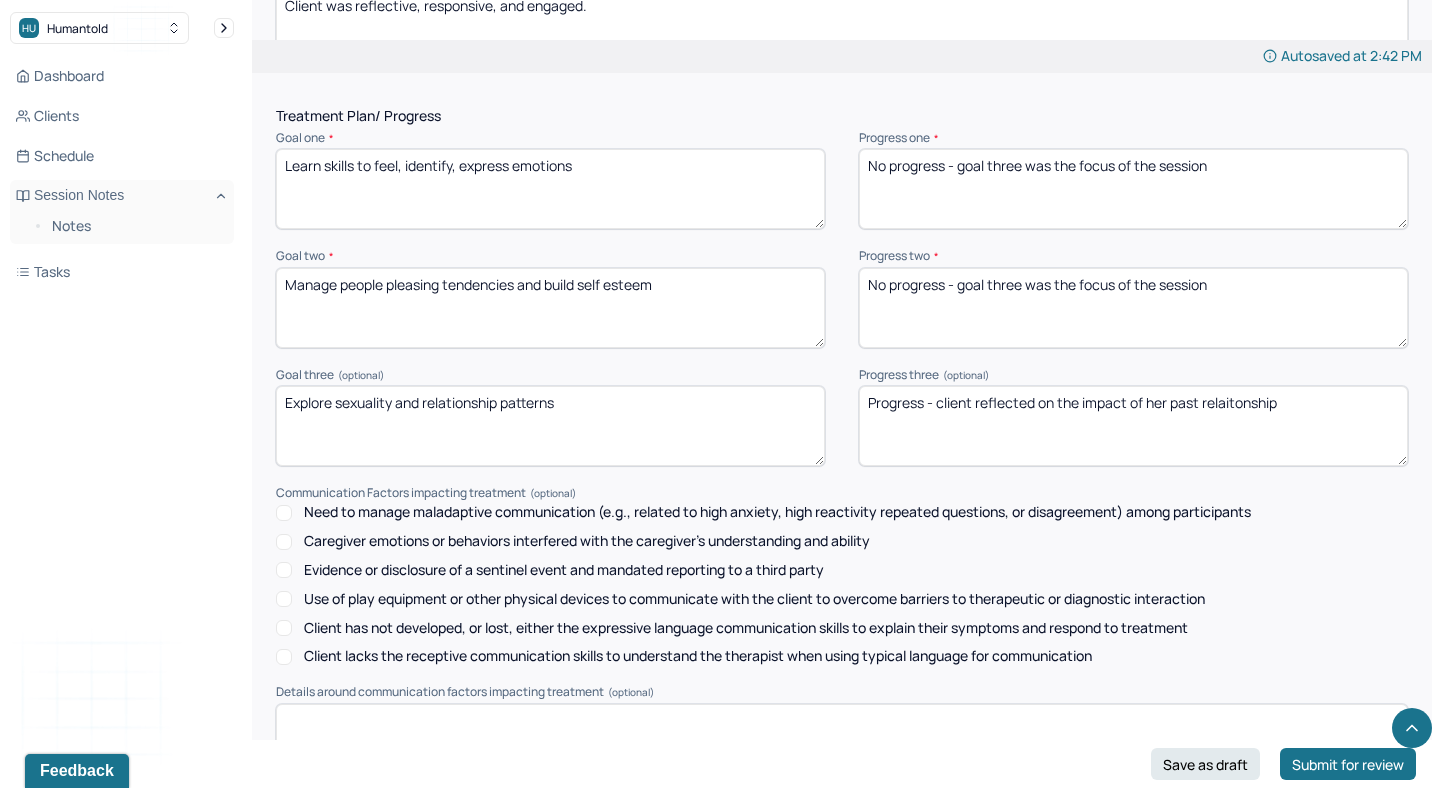 click on "Progress - client reflected on the impact of her past relaitonship" at bounding box center (1133, 426) 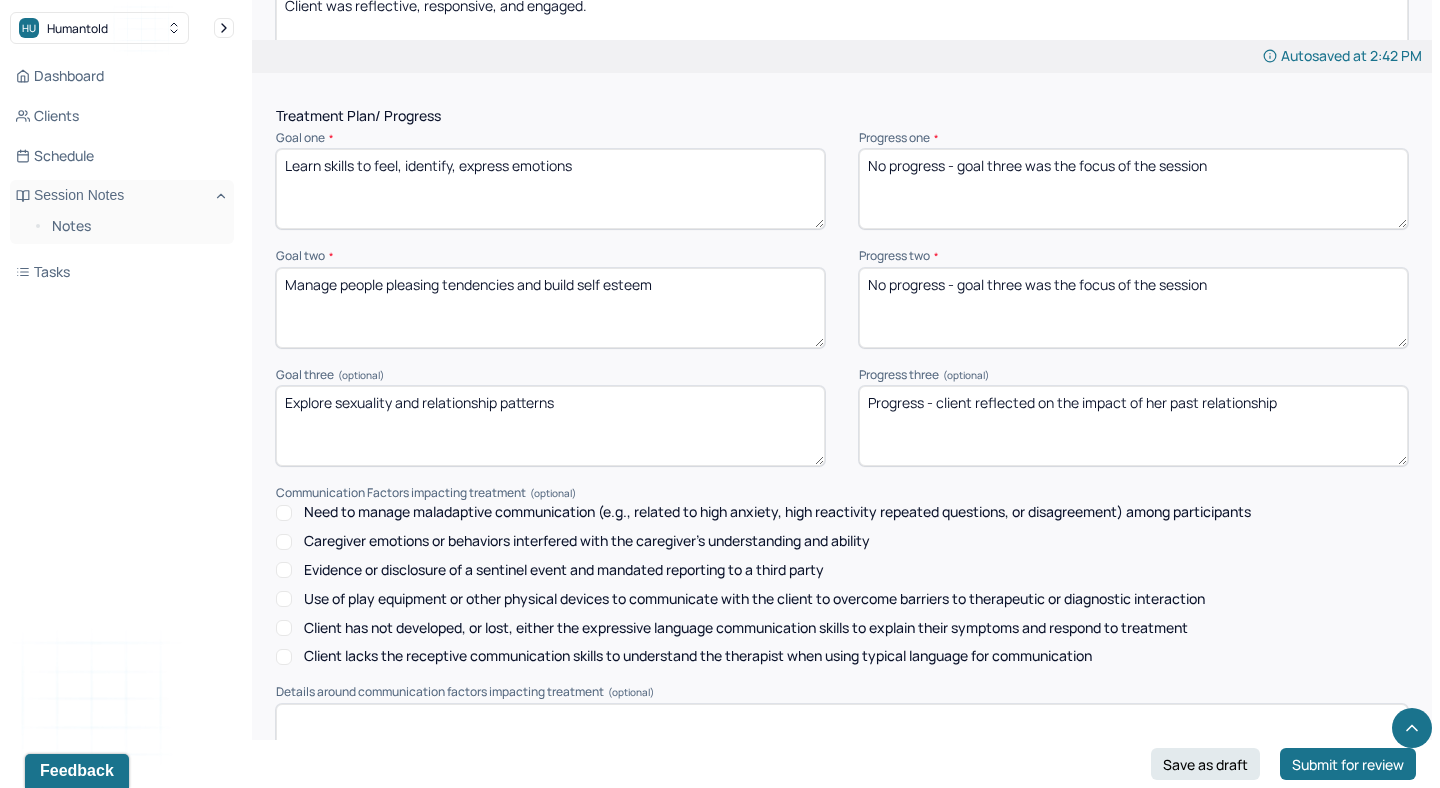 click on "Progress - client reflected on the impact of her past relaitonship" at bounding box center [1133, 426] 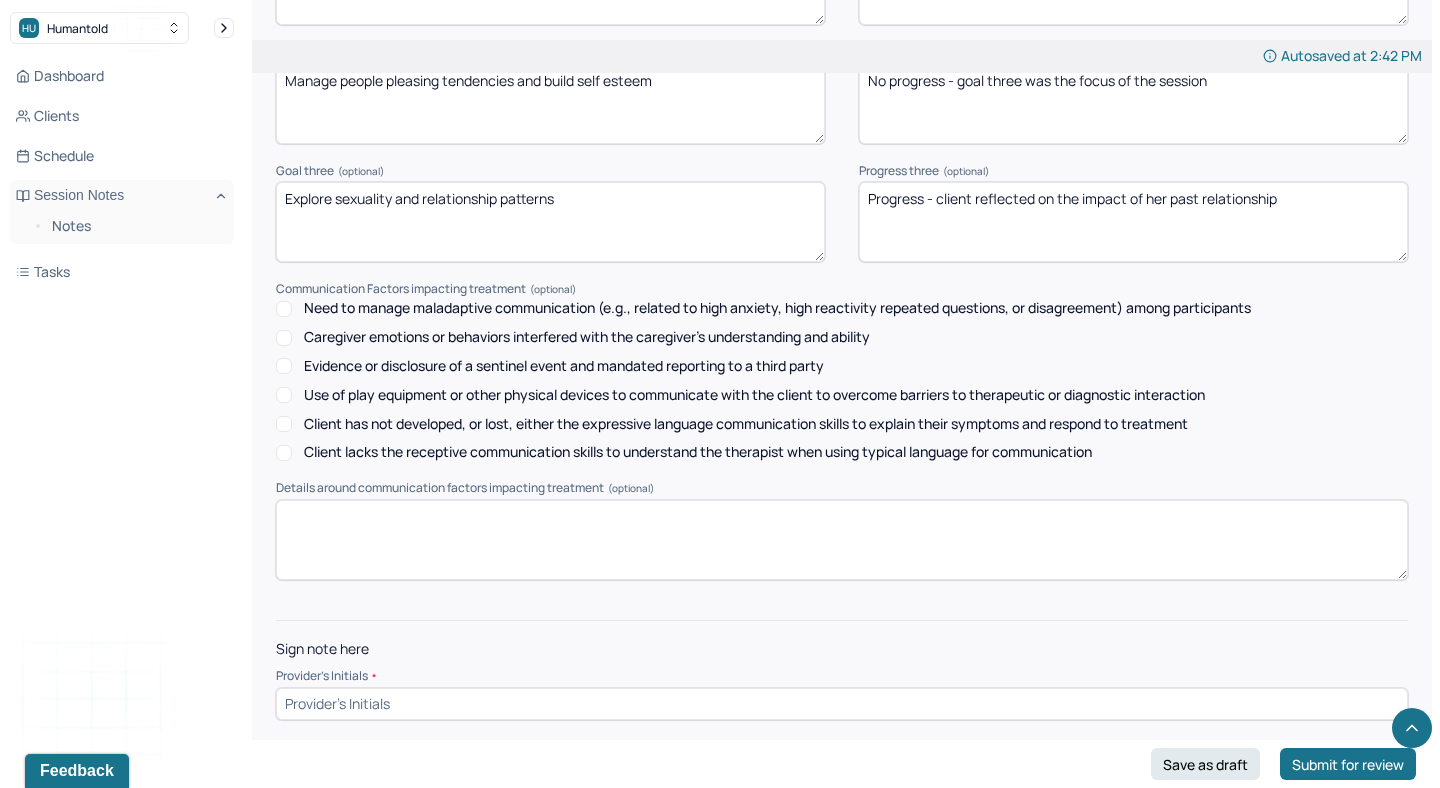 type on "Progress - client reflected on the impact of her past relationship" 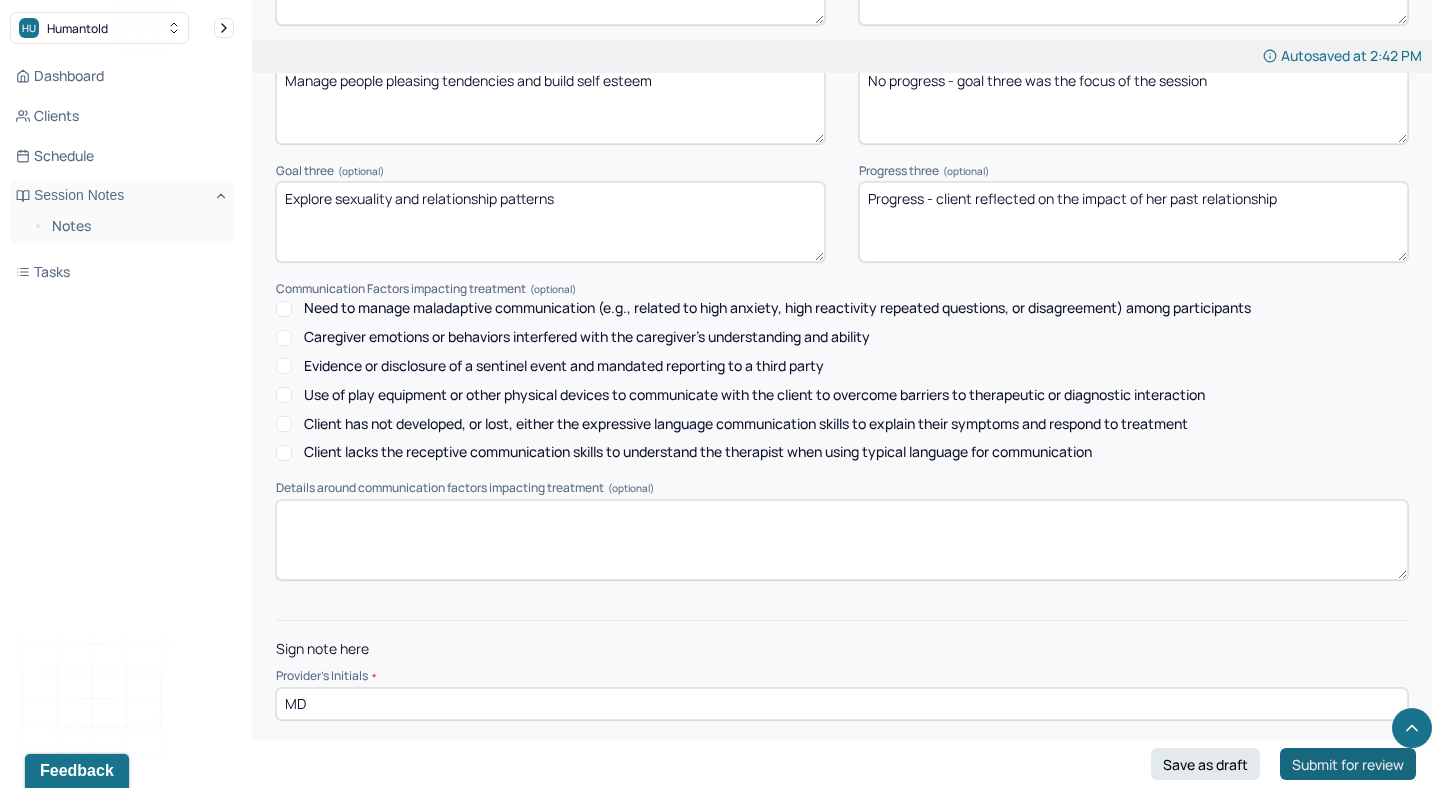 type on "MD" 